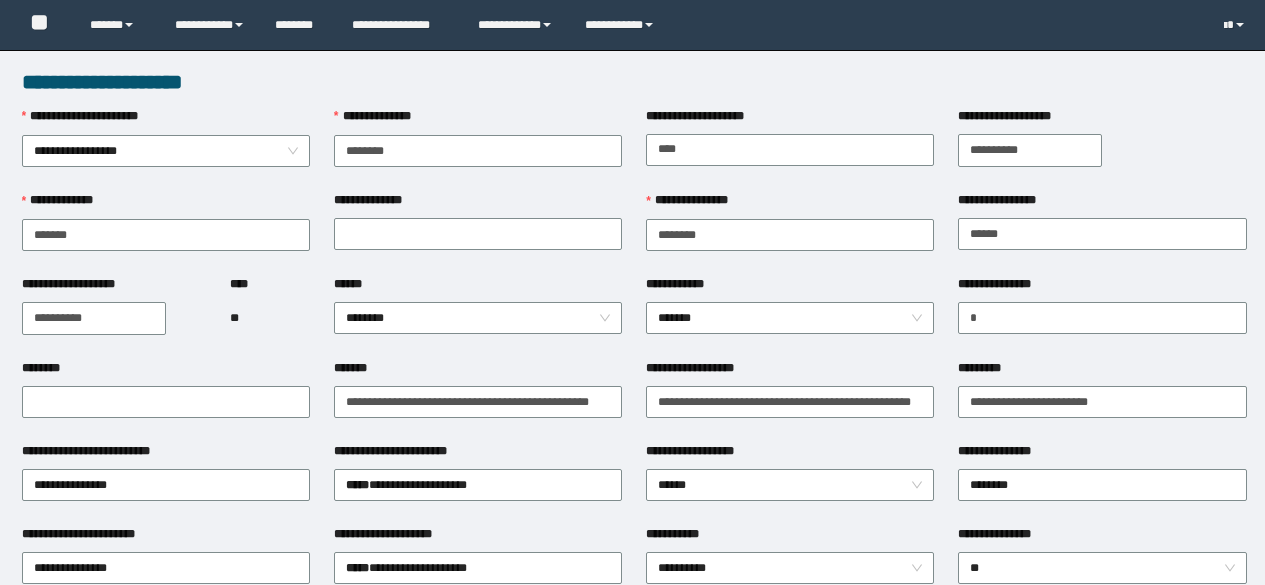 scroll, scrollTop: 0, scrollLeft: 0, axis: both 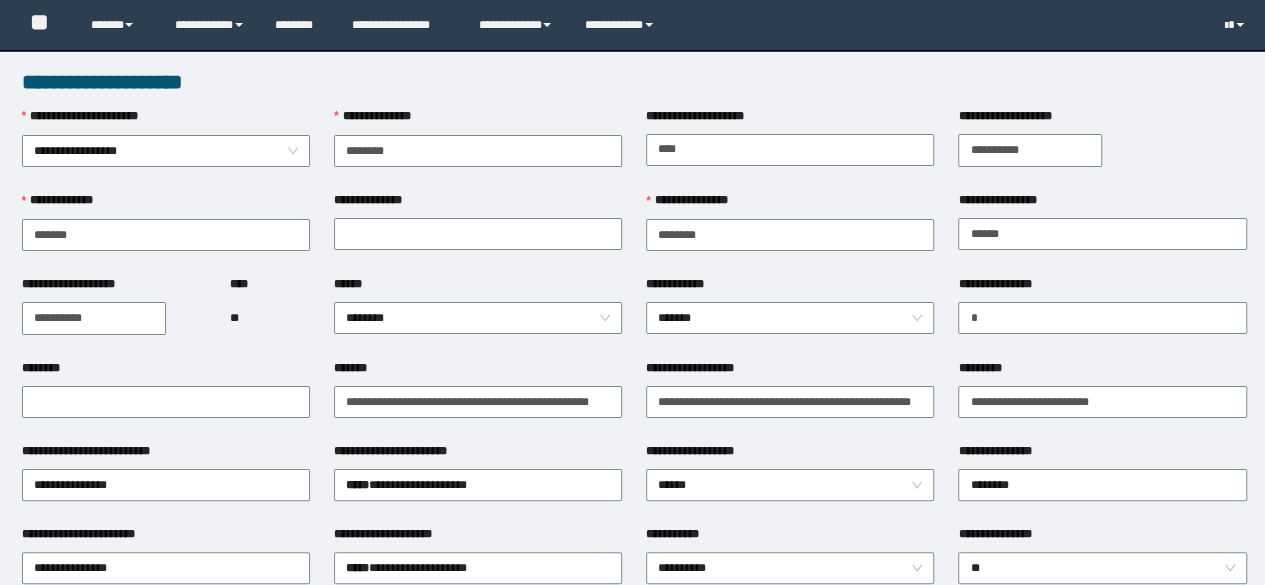 click on "**********" at bounding box center [210, 25] 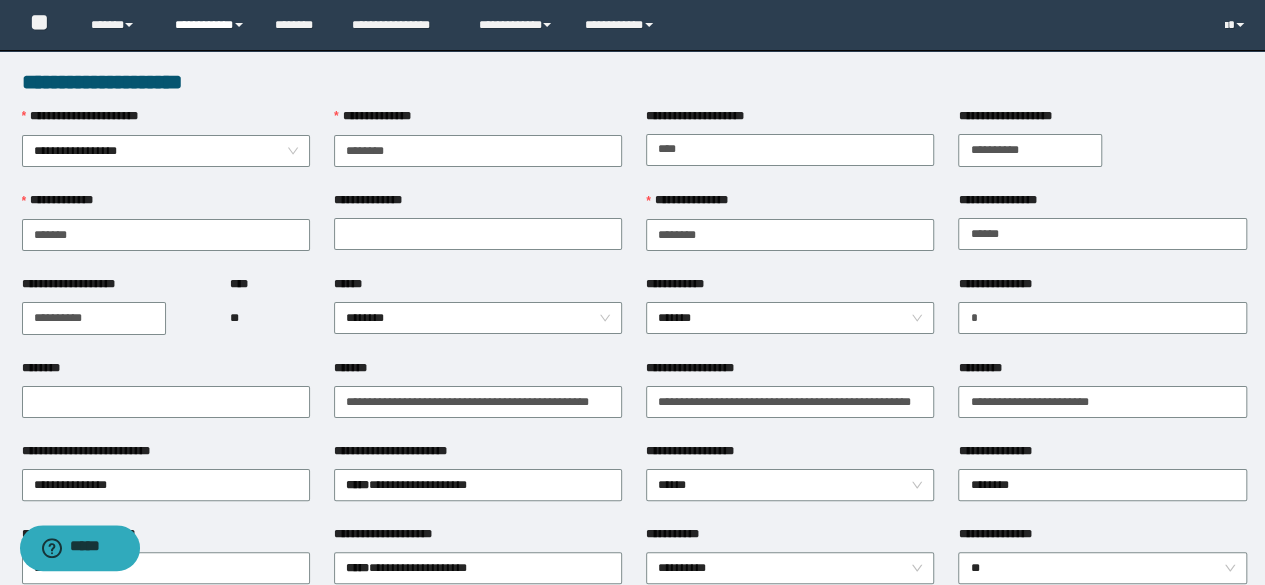scroll, scrollTop: 0, scrollLeft: 0, axis: both 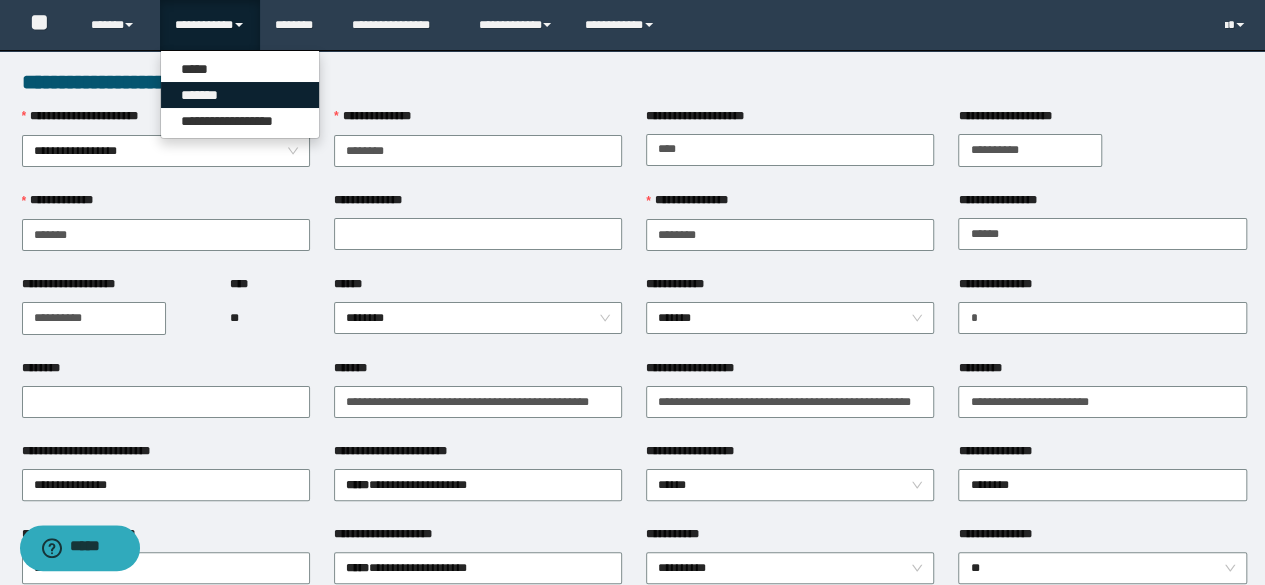click on "*******" at bounding box center [240, 95] 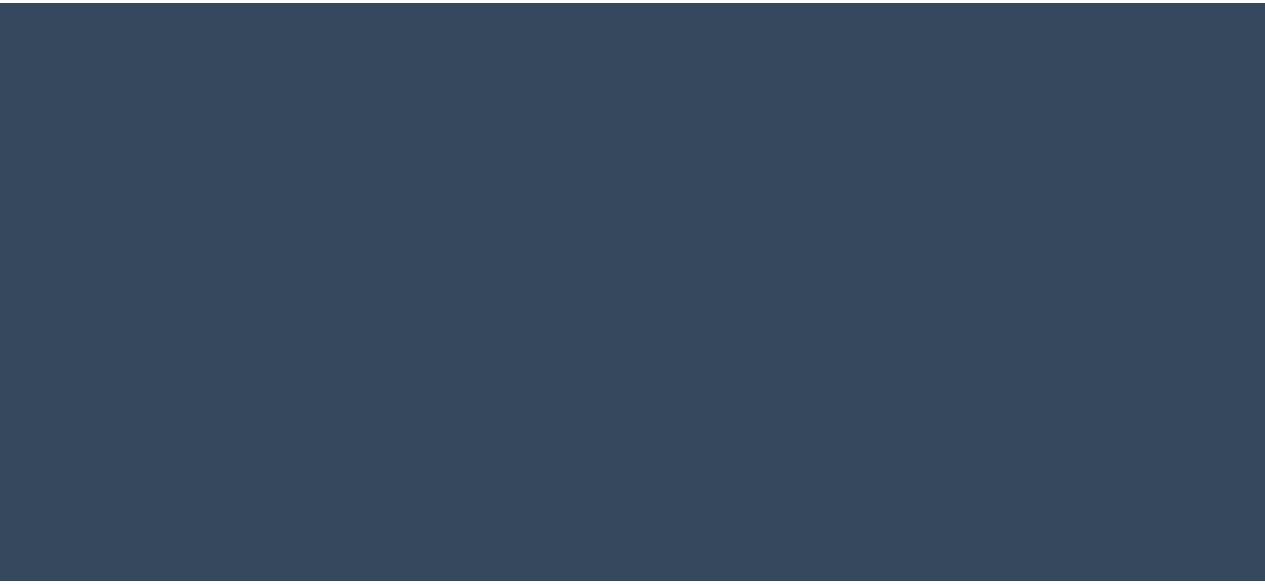 scroll, scrollTop: 0, scrollLeft: 0, axis: both 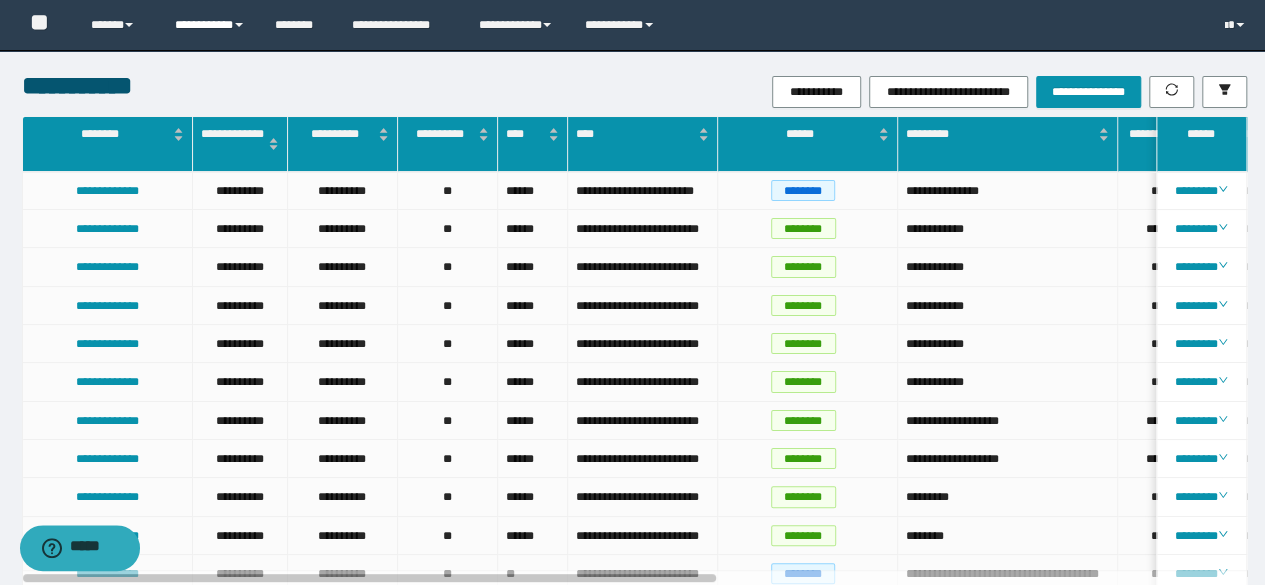 click on "**********" at bounding box center [210, 25] 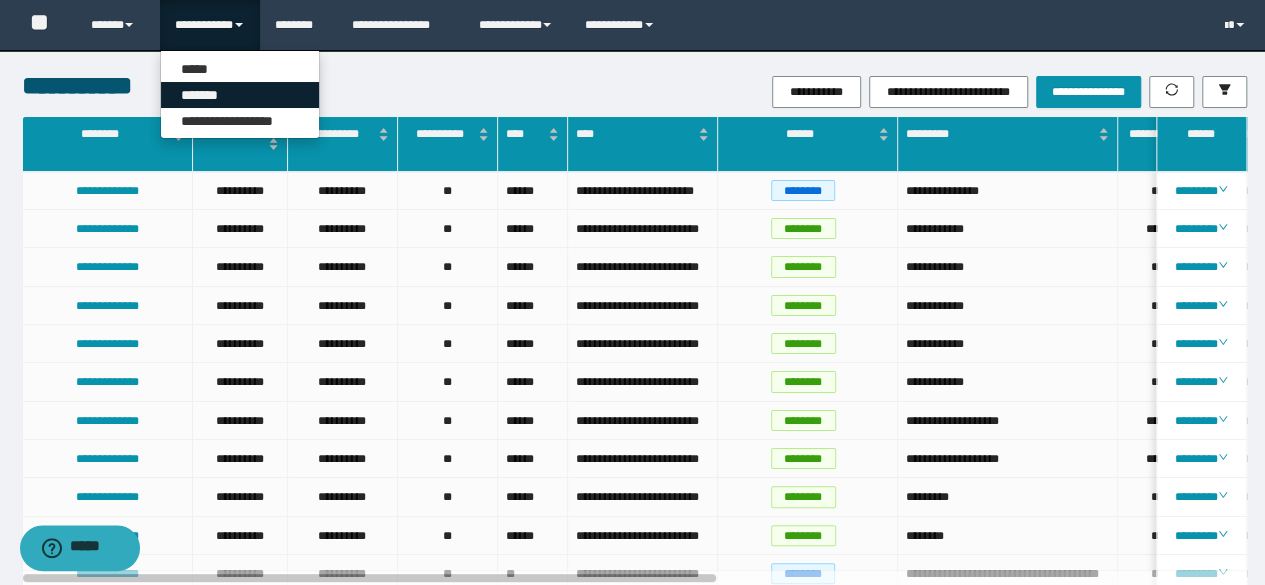 click on "*******" at bounding box center [240, 95] 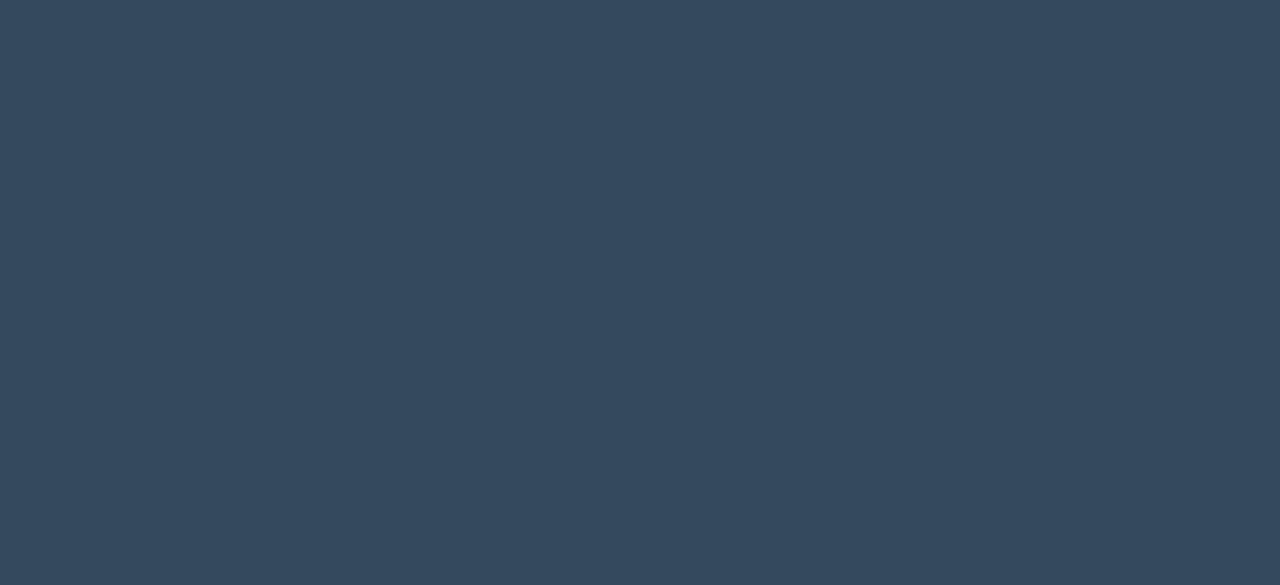 scroll, scrollTop: 0, scrollLeft: 0, axis: both 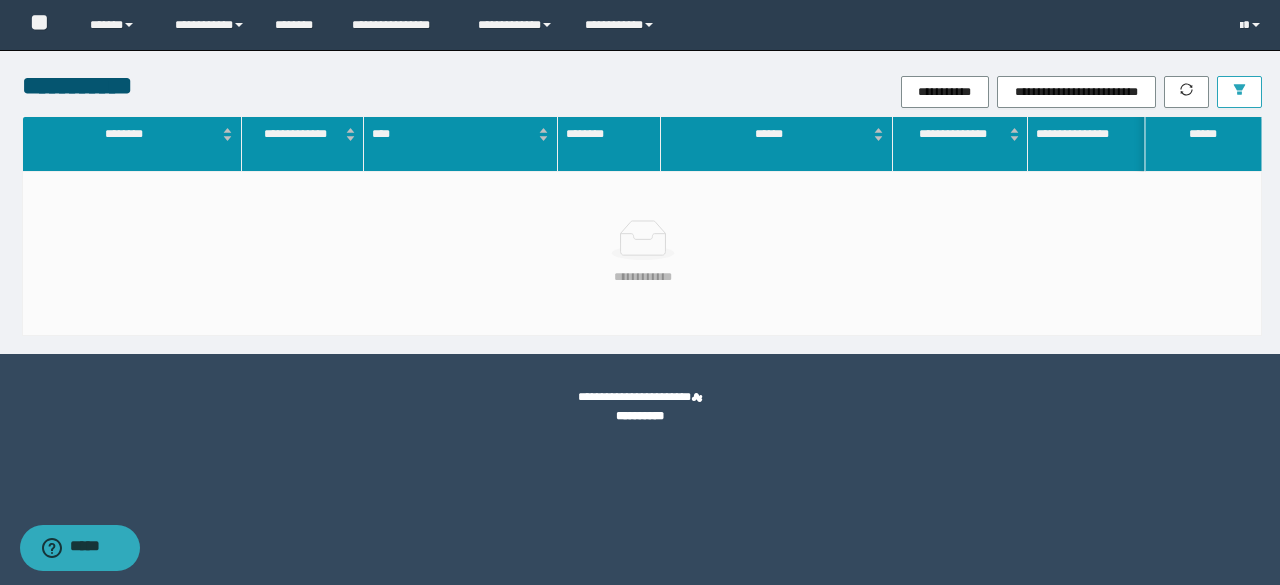click at bounding box center (1239, 92) 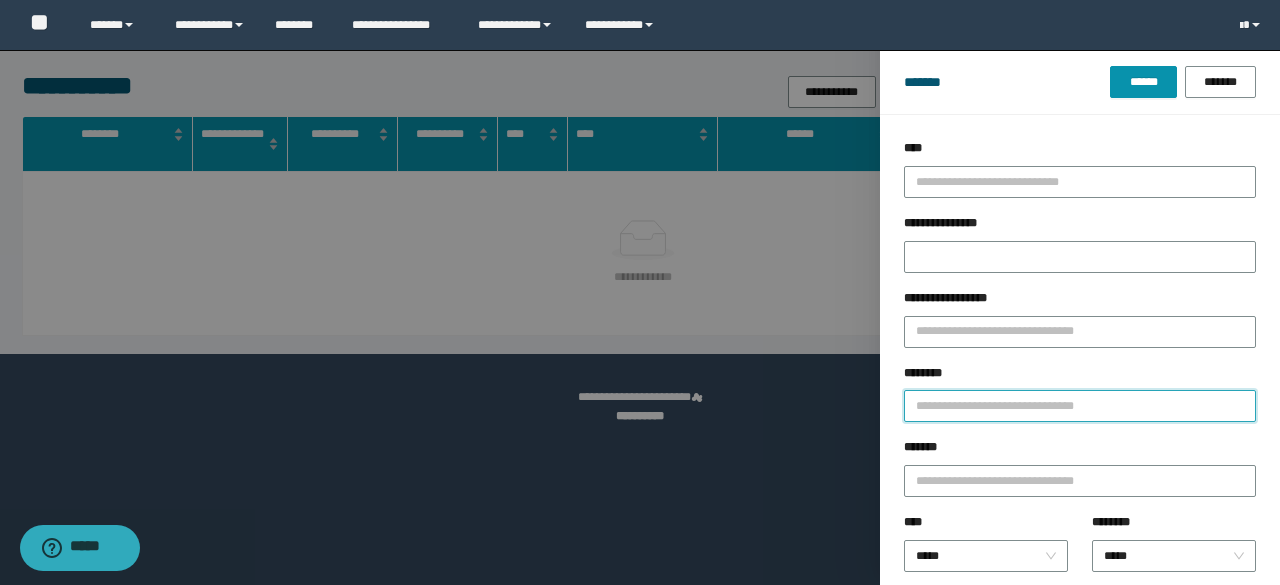 click on "********" at bounding box center (1080, 406) 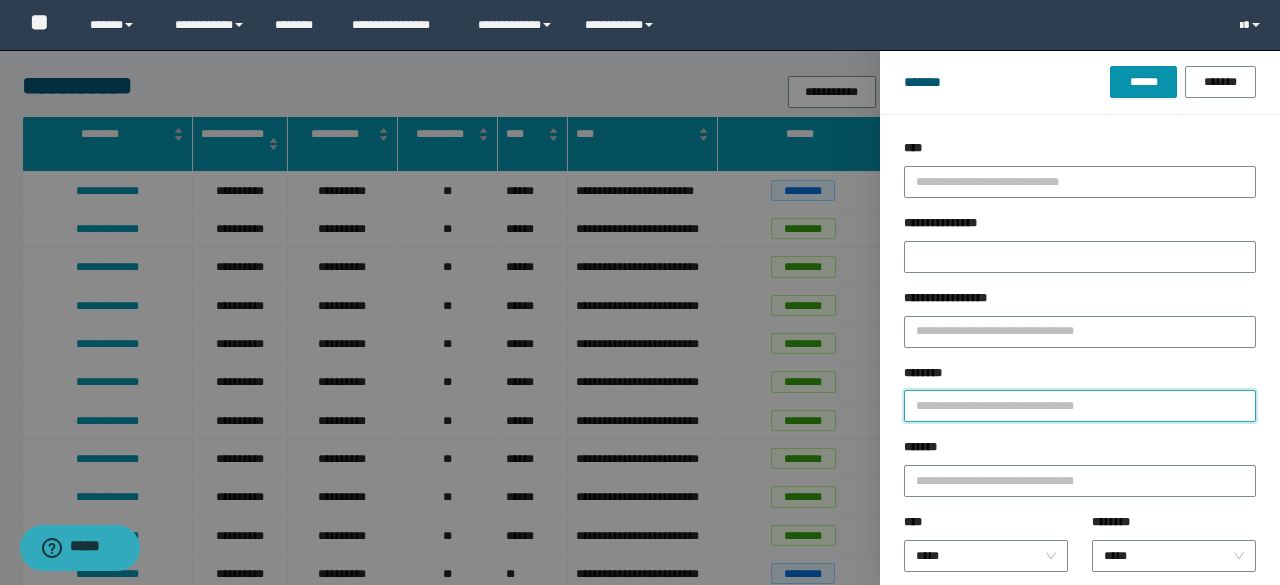 type on "*" 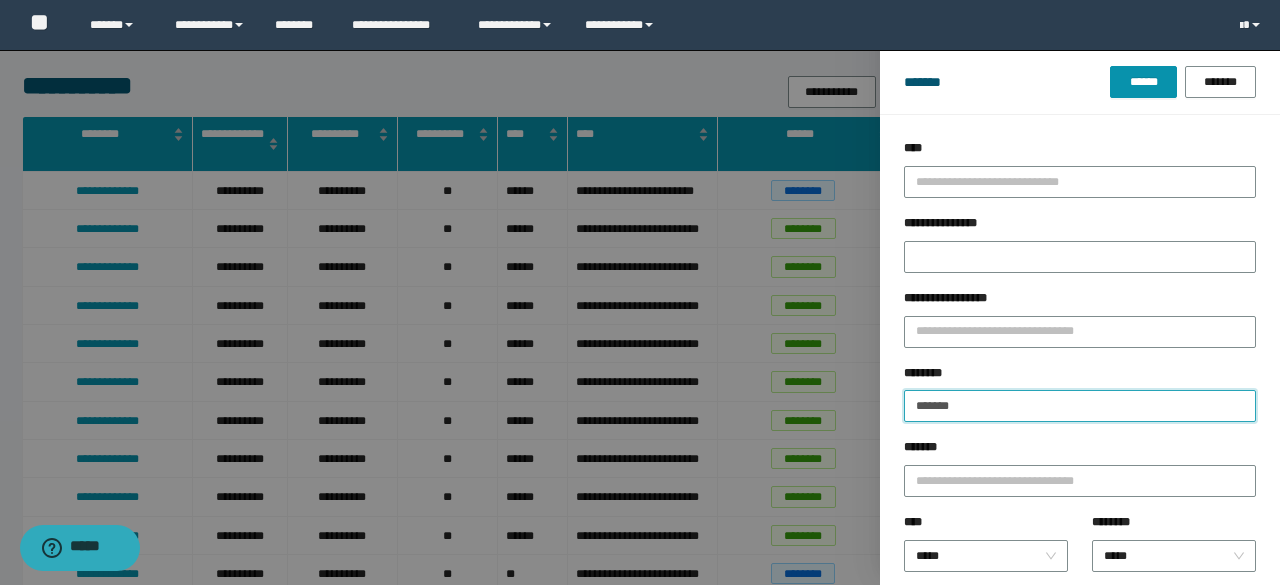 type on "**********" 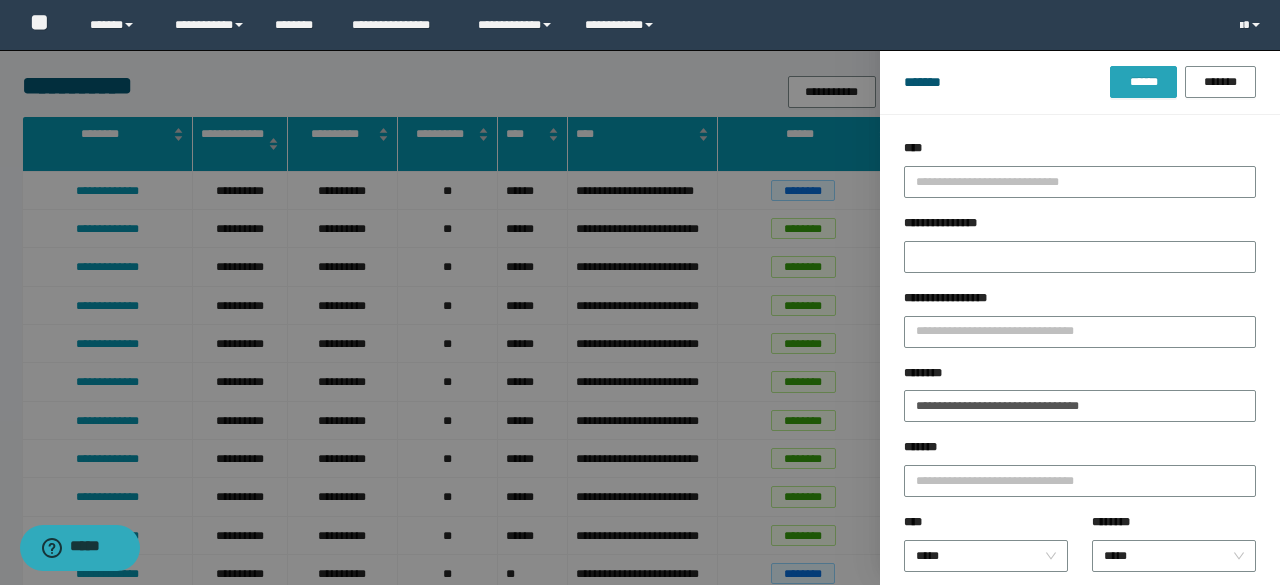 click on "******" at bounding box center [1143, 82] 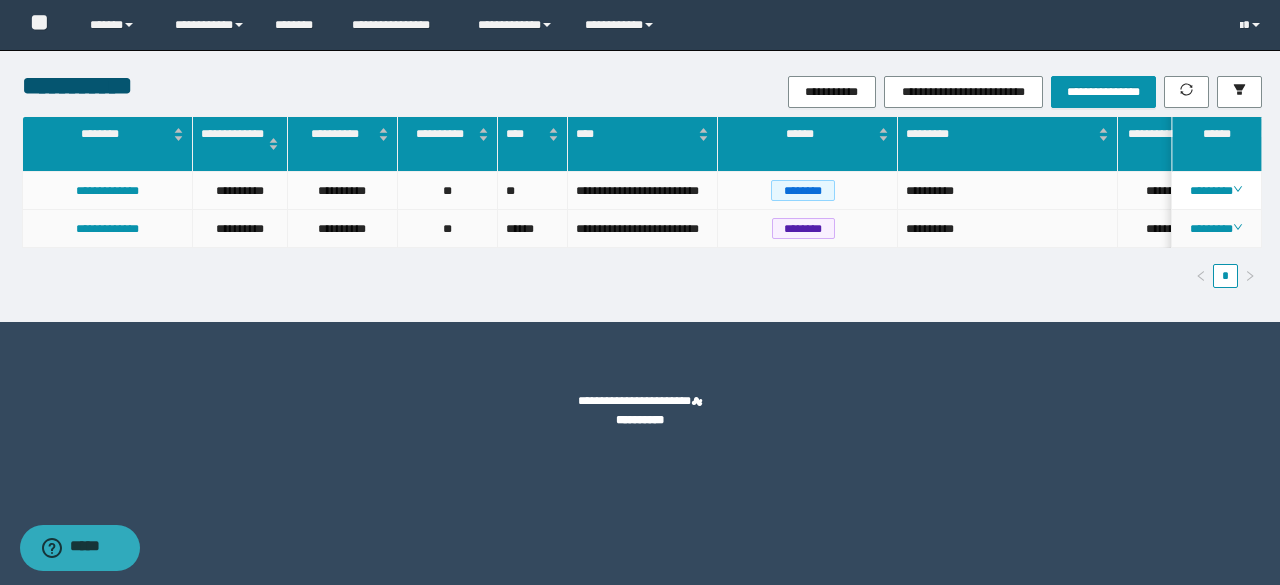 click on "**********" at bounding box center [108, 229] 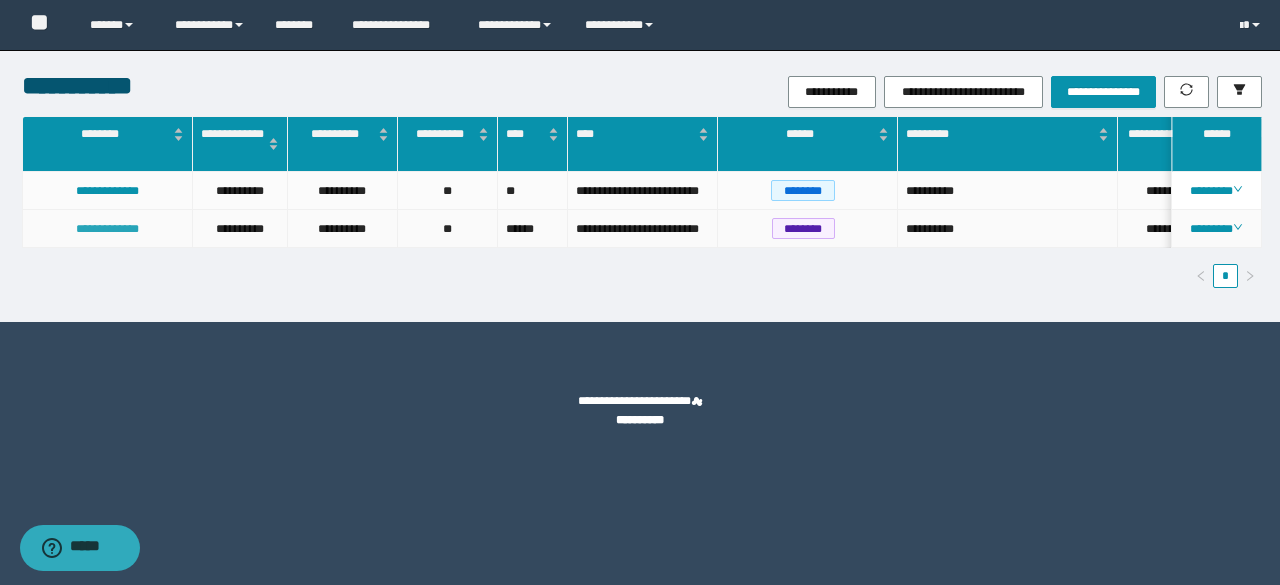 click on "**********" at bounding box center (107, 229) 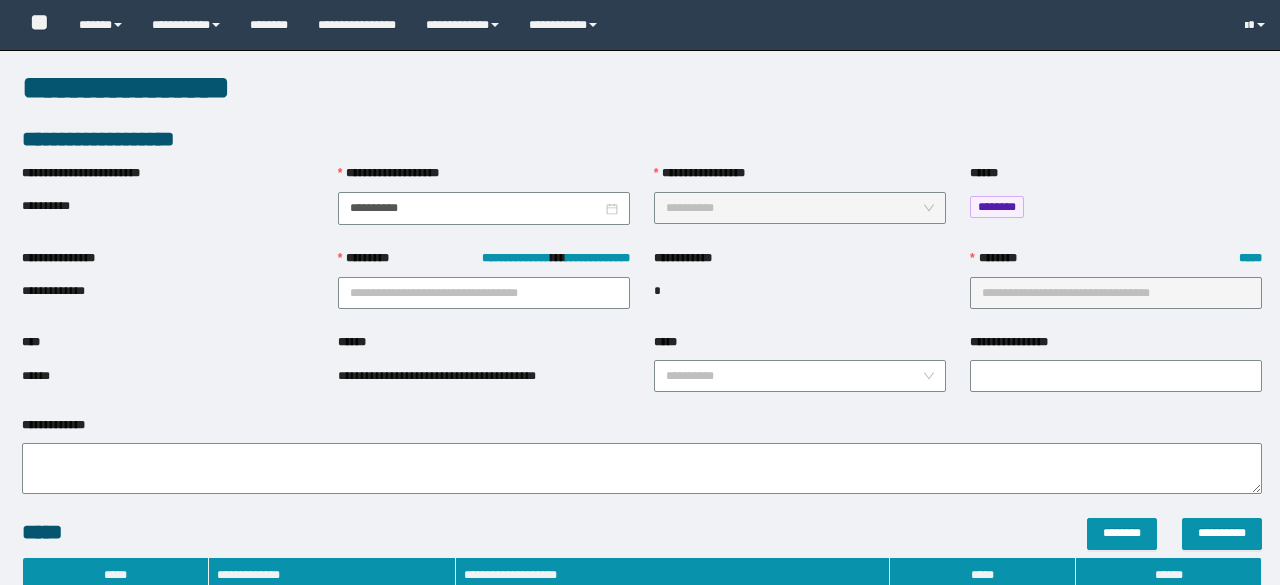 type on "**********" 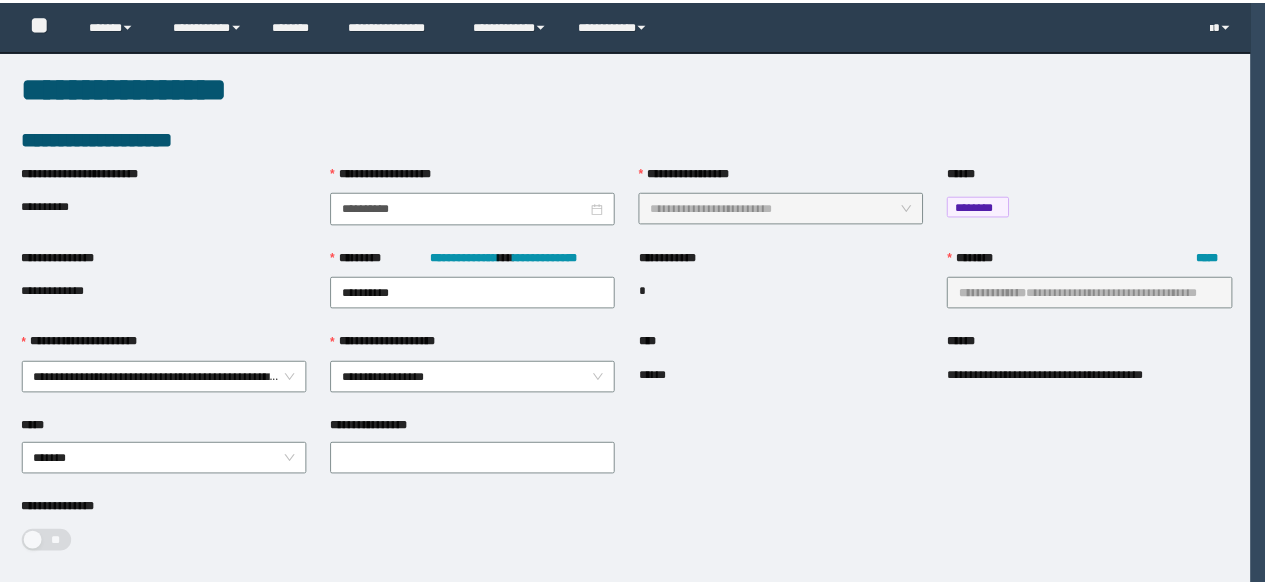 scroll, scrollTop: 0, scrollLeft: 0, axis: both 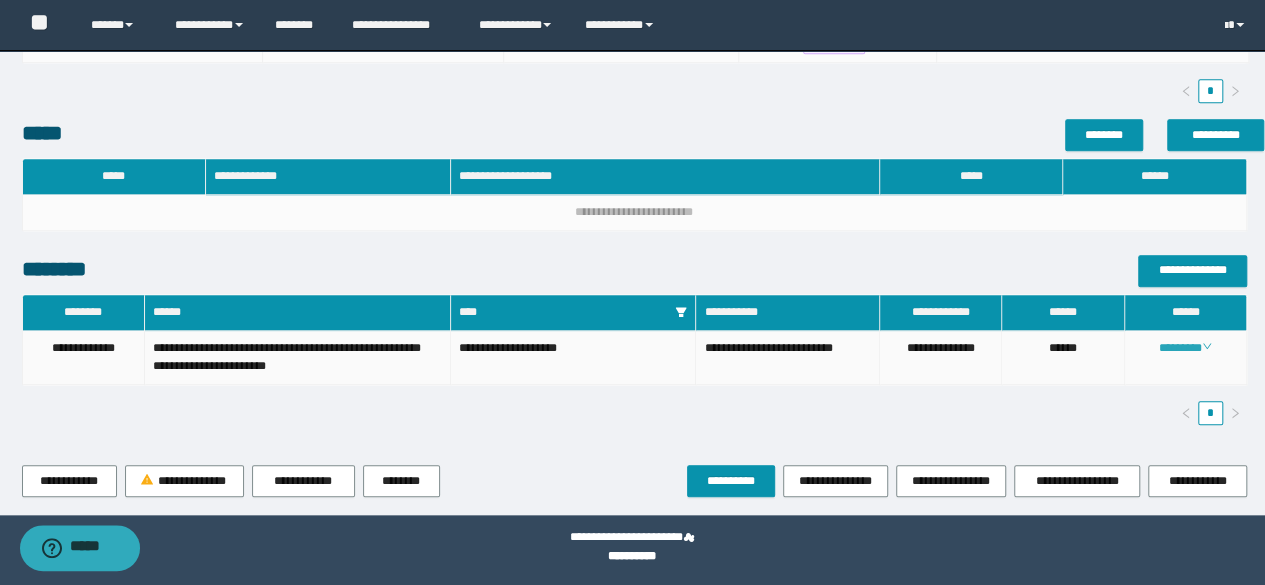 click on "********" at bounding box center [1185, 348] 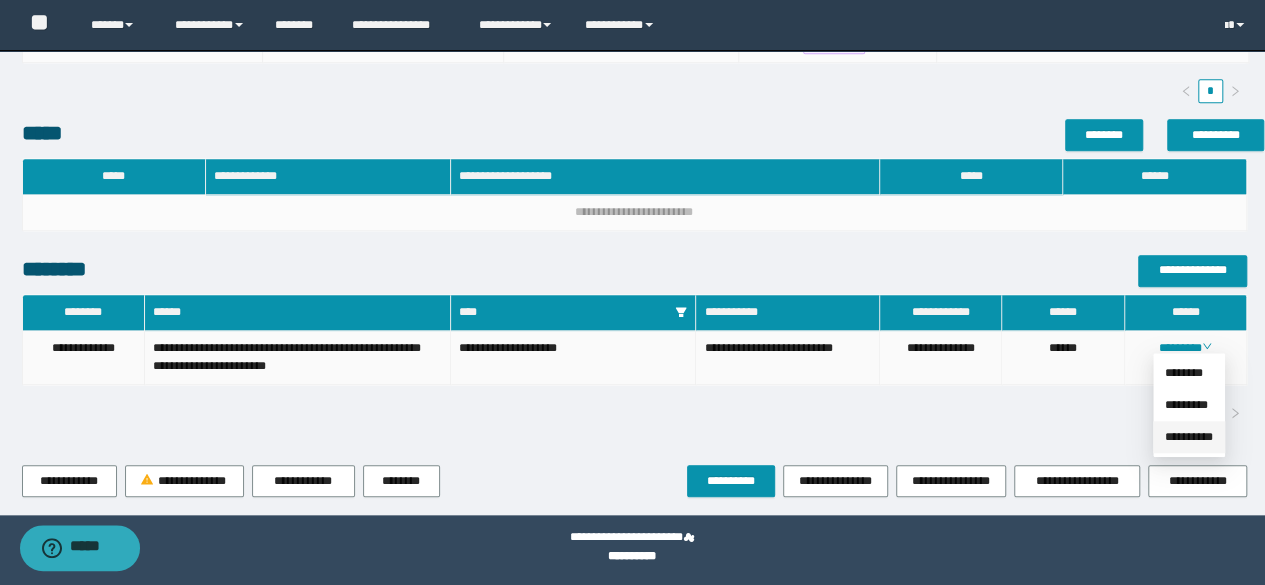 click on "**********" at bounding box center (1189, 437) 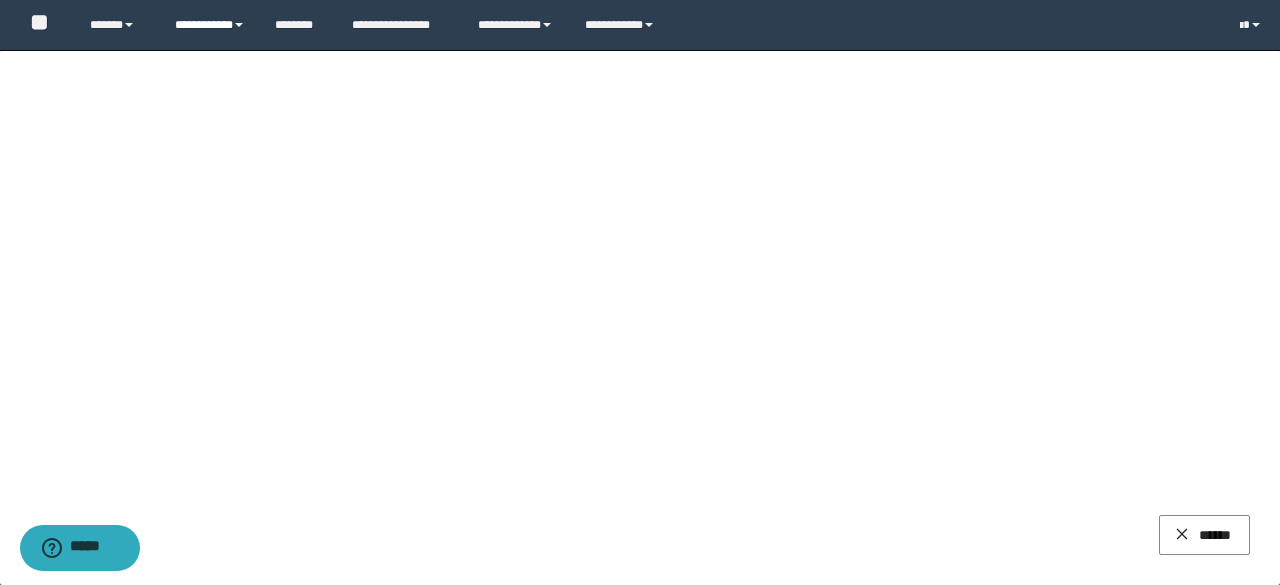 click on "**********" at bounding box center (210, 25) 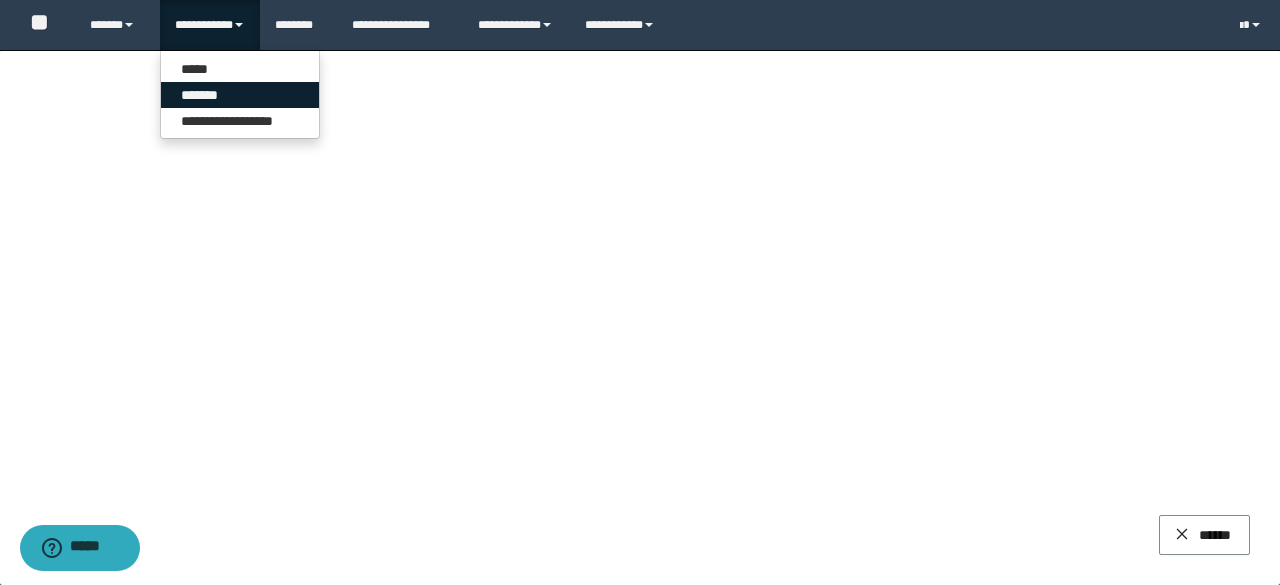 click on "*******" at bounding box center [240, 95] 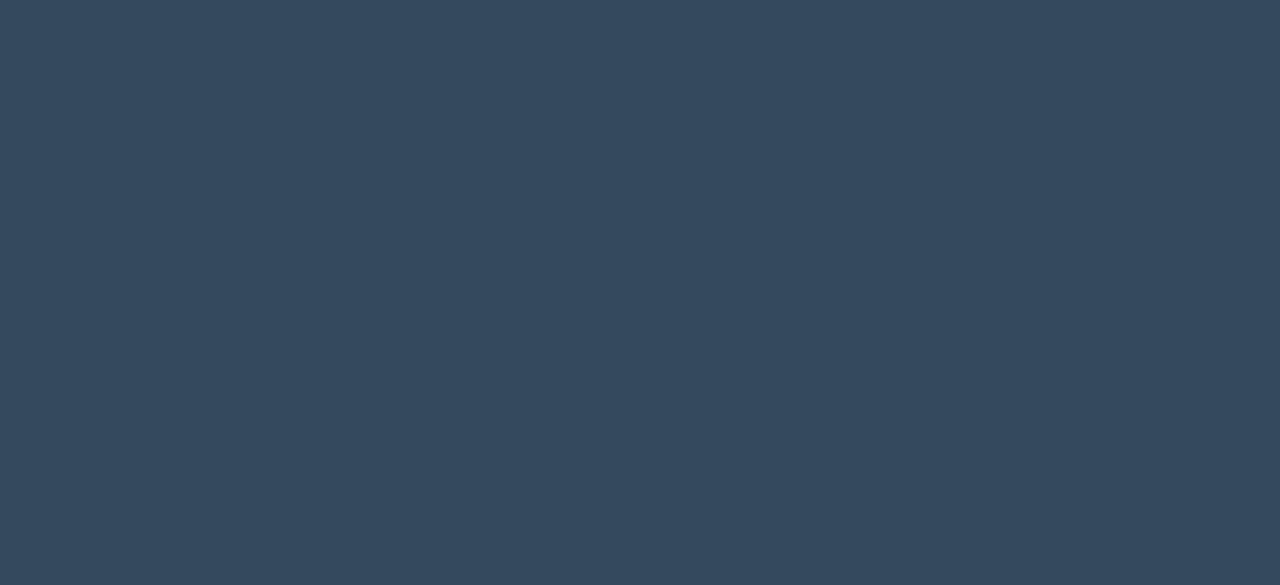 scroll, scrollTop: 0, scrollLeft: 0, axis: both 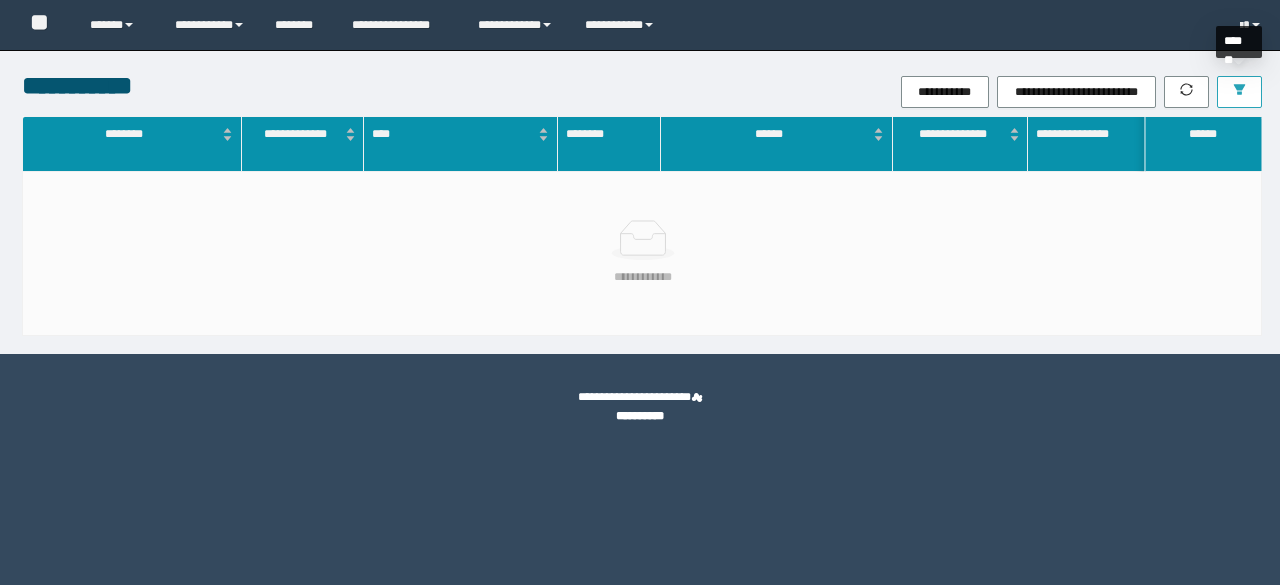 click 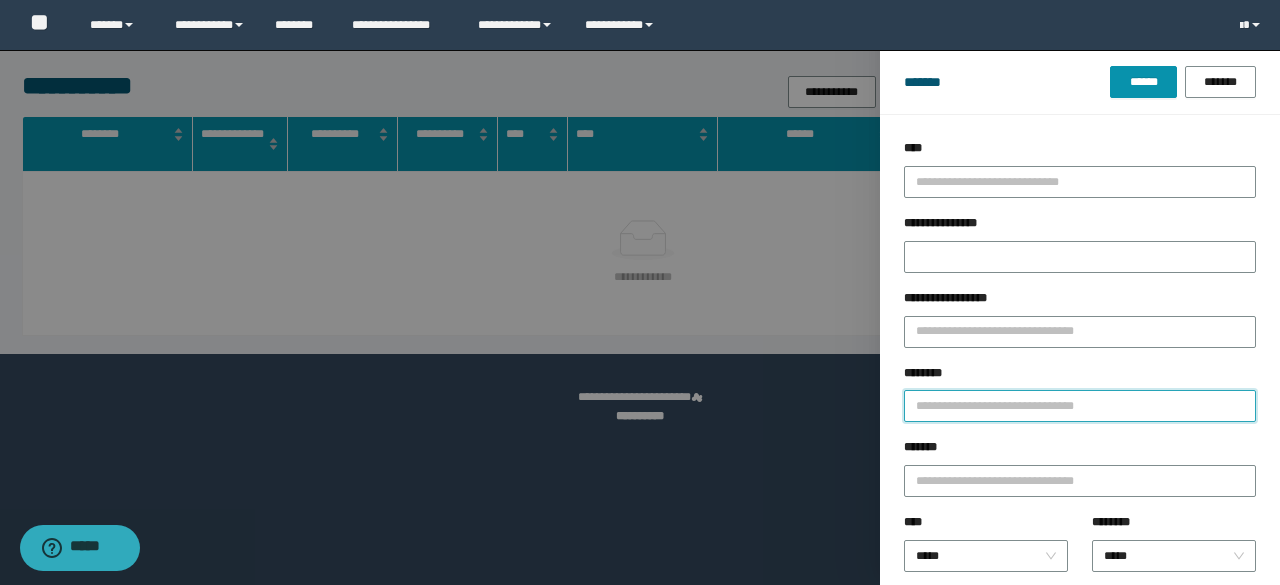 click on "********" at bounding box center (1080, 406) 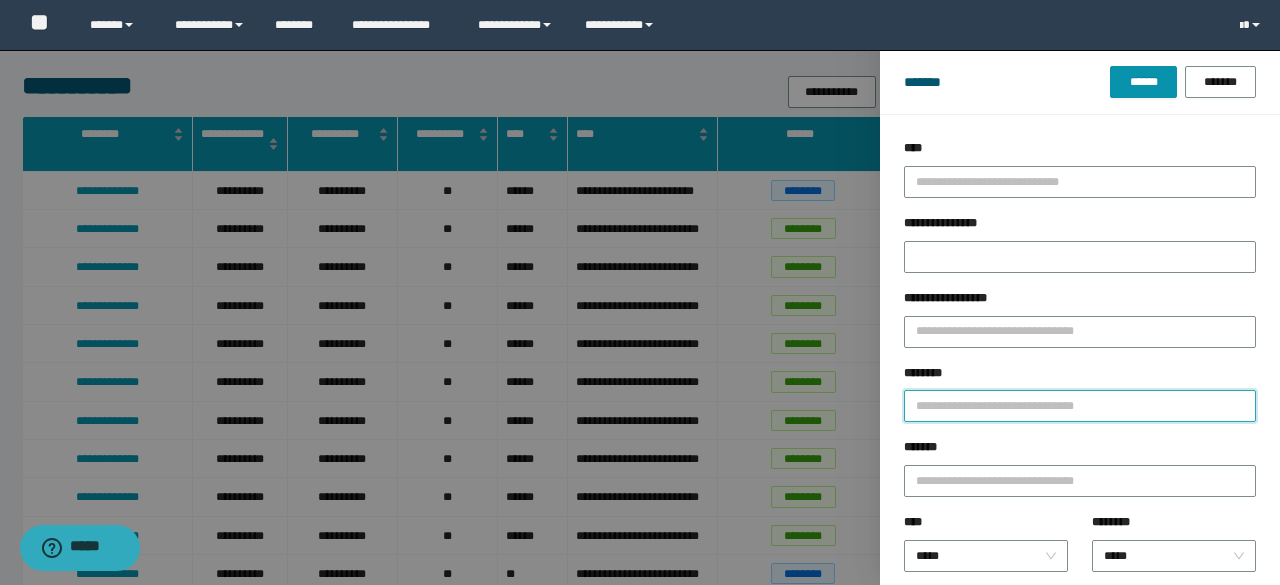type on "*" 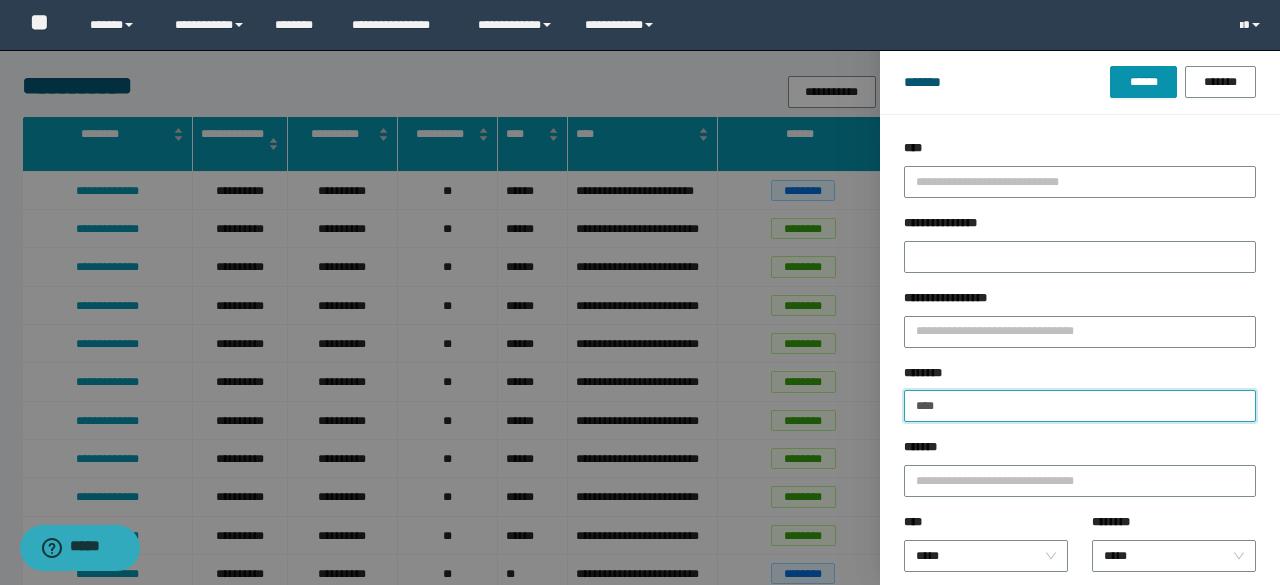 click on "******" at bounding box center [1143, 82] 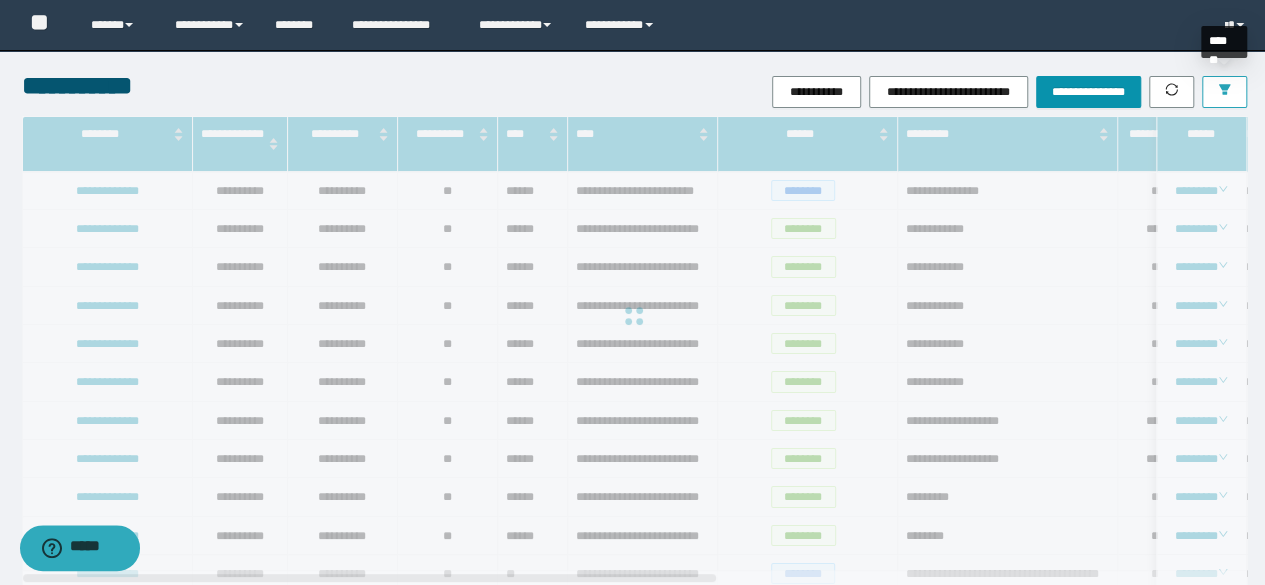 click 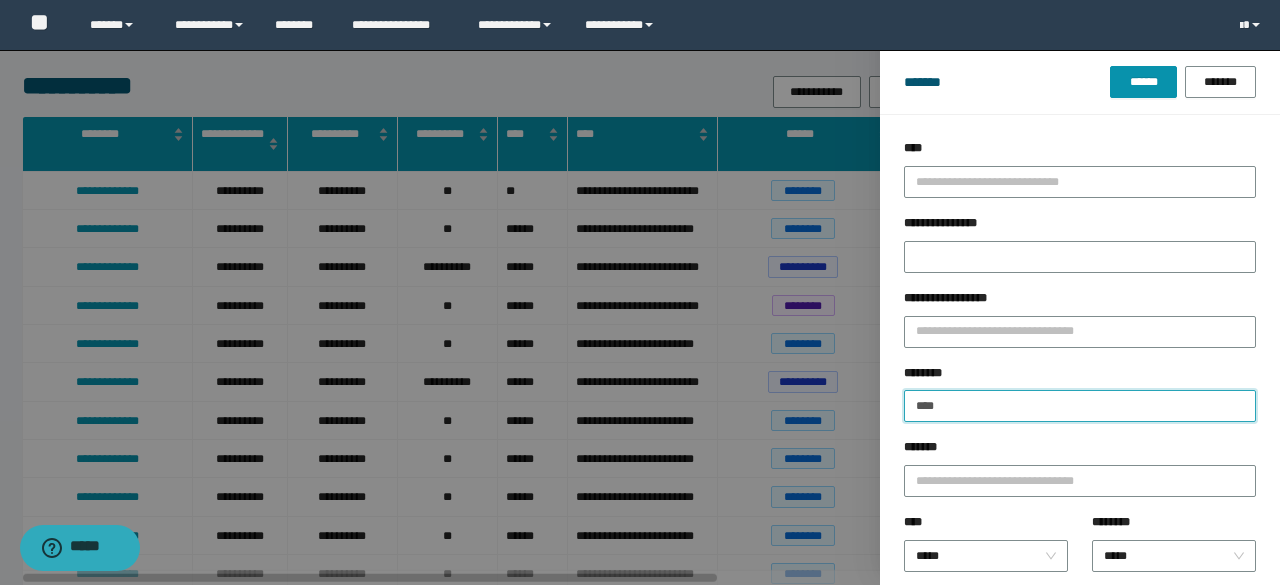 click on "****" at bounding box center [1080, 406] 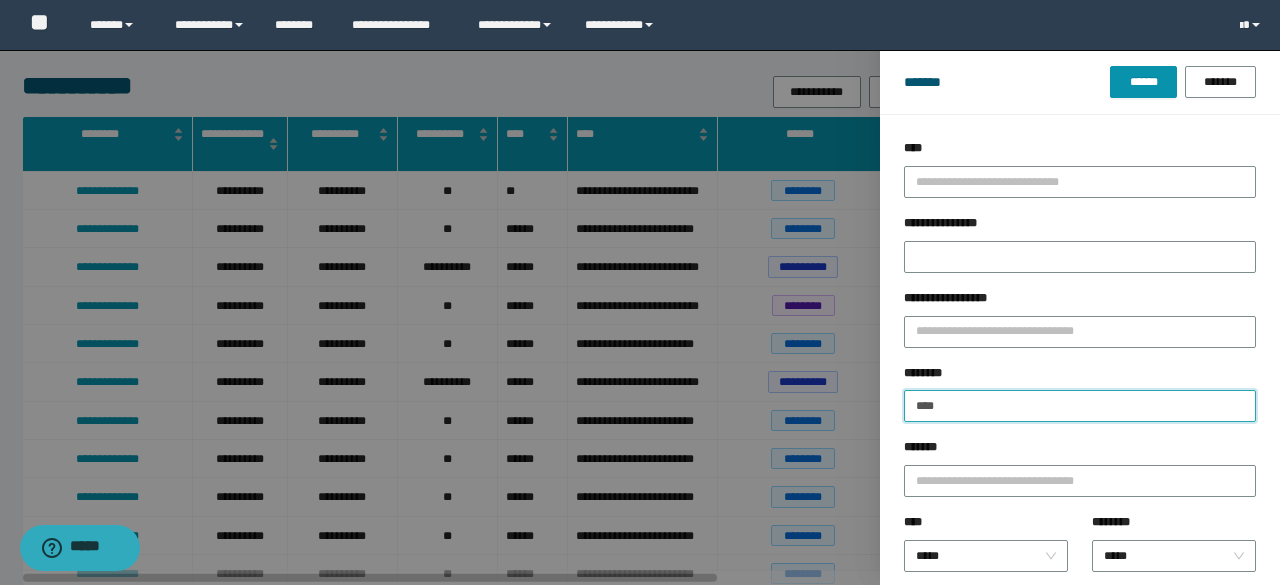 type on "**********" 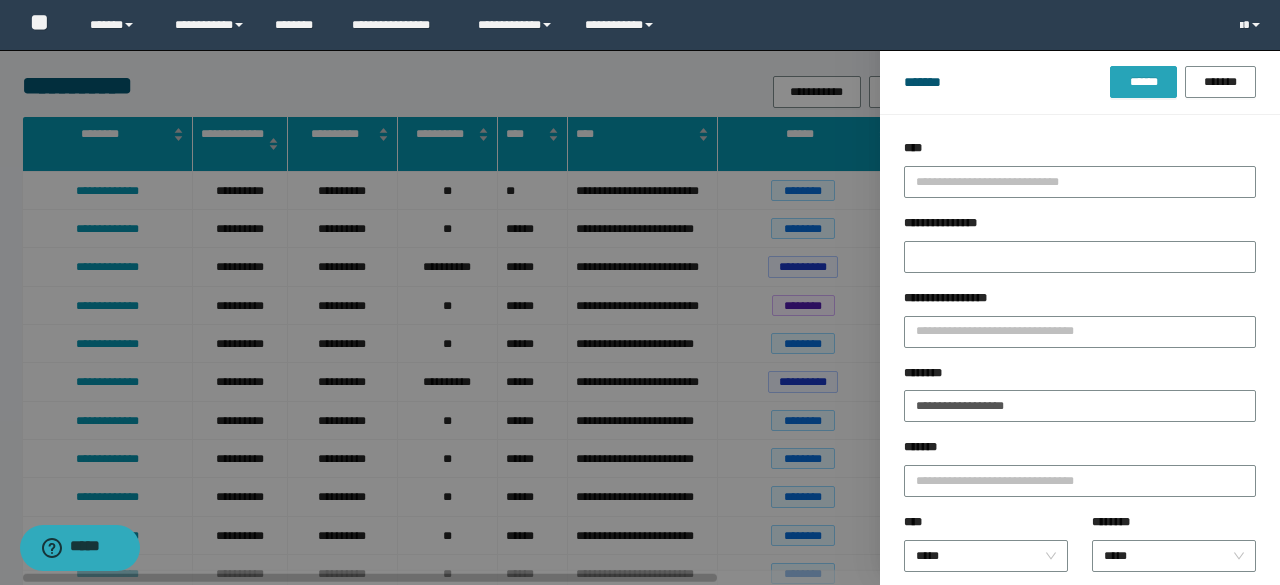 click on "******" at bounding box center [1143, 82] 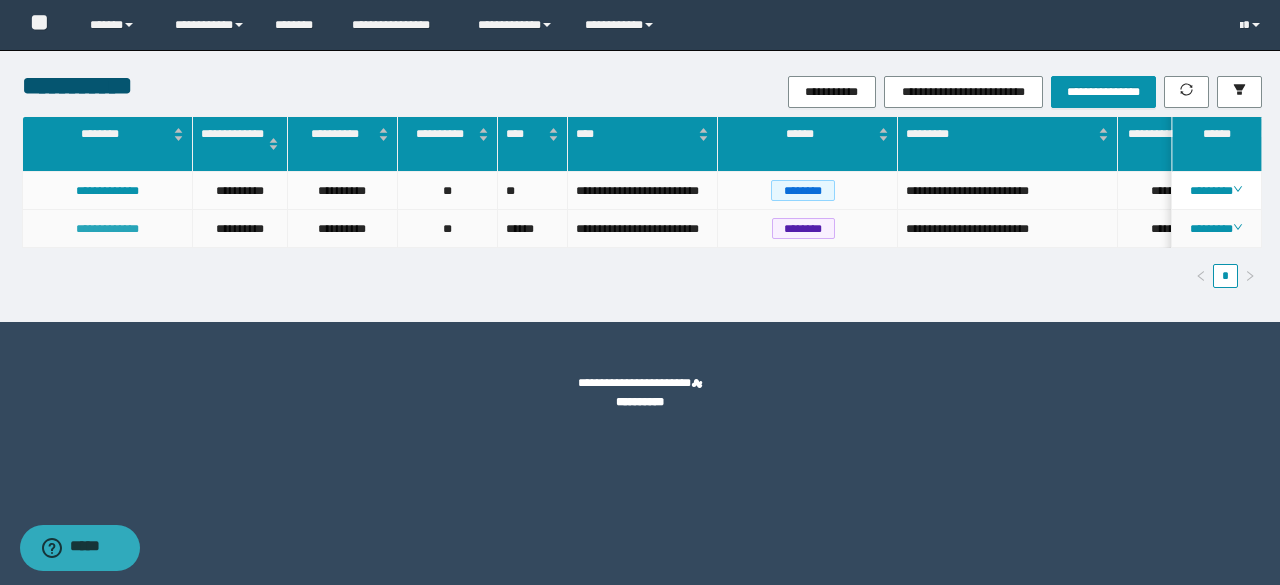 click on "**********" at bounding box center (107, 229) 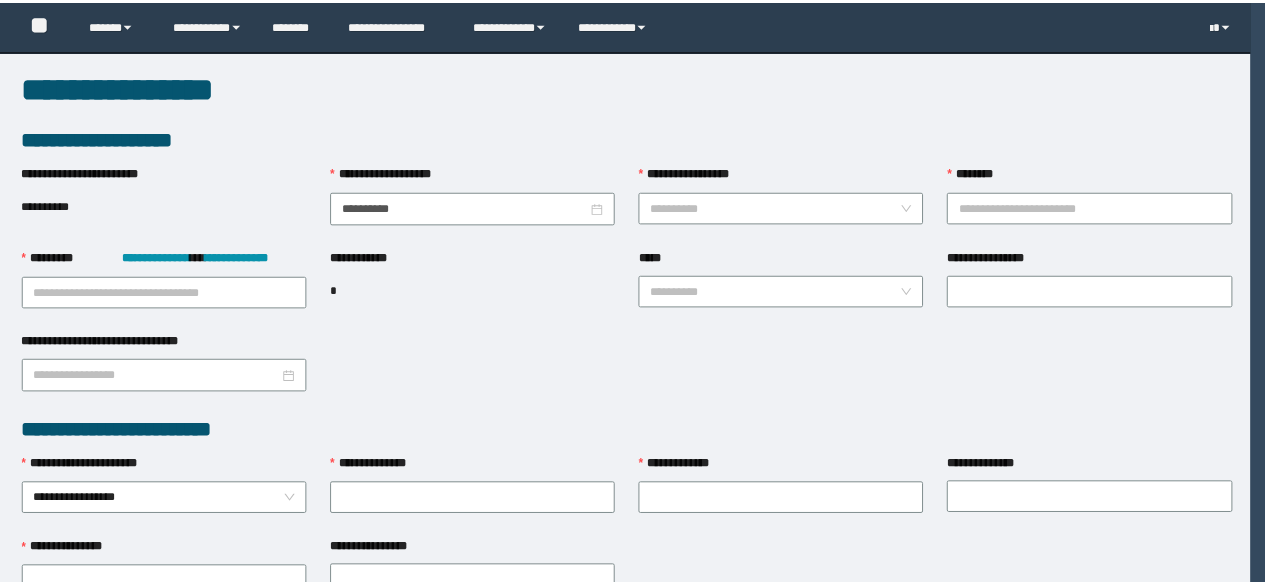 scroll, scrollTop: 0, scrollLeft: 0, axis: both 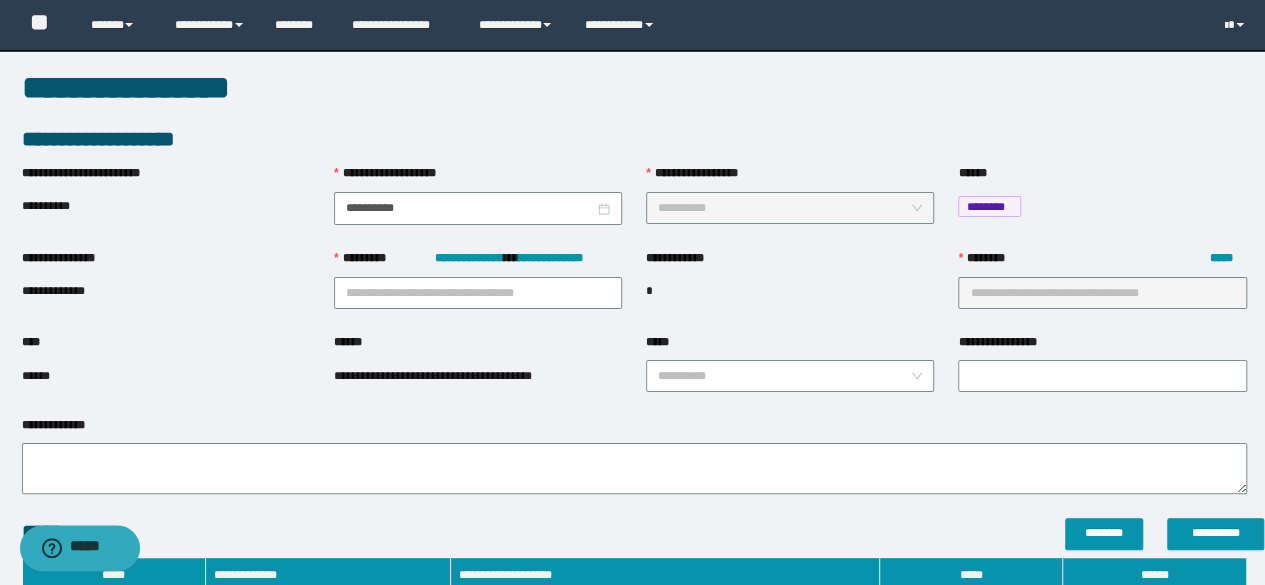 type on "**********" 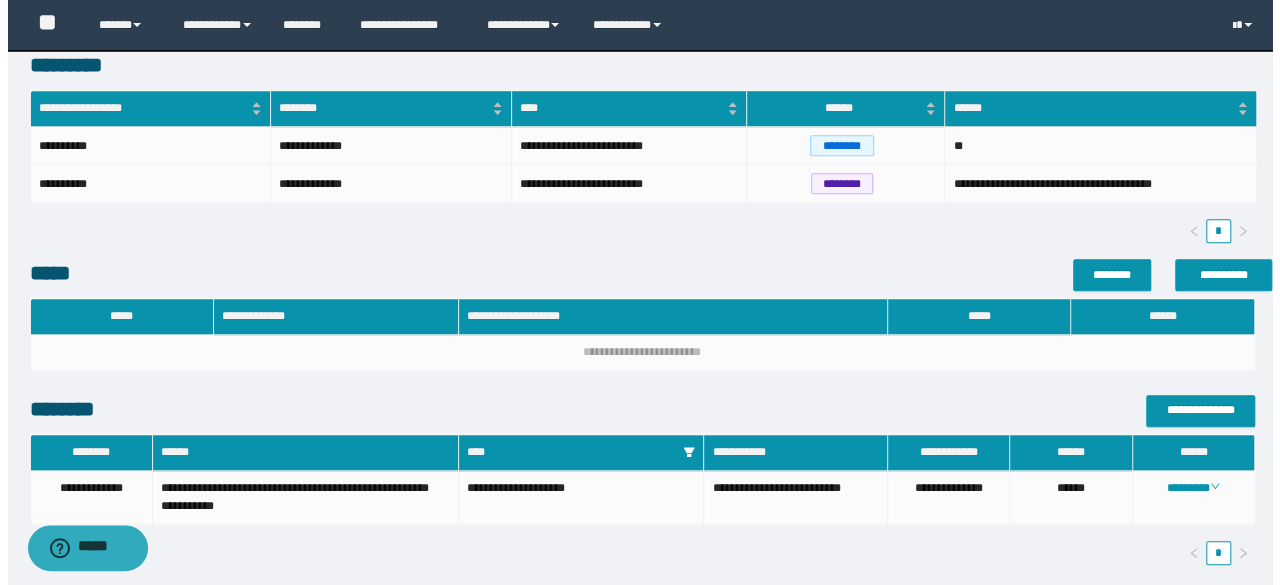 scroll, scrollTop: 700, scrollLeft: 0, axis: vertical 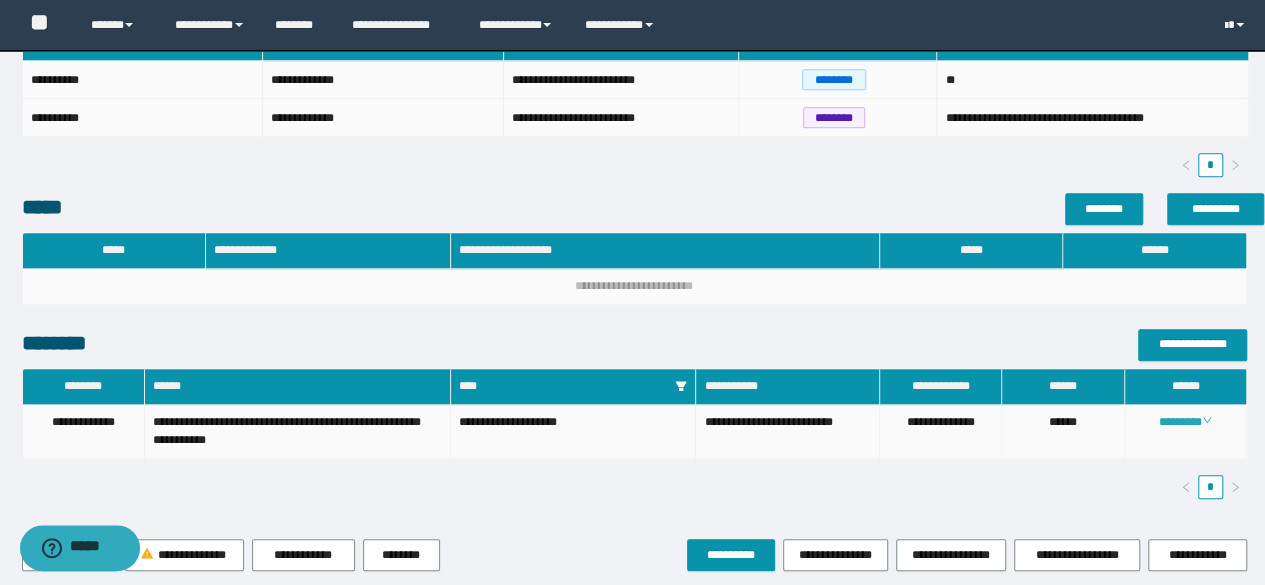 click on "********" at bounding box center [1185, 422] 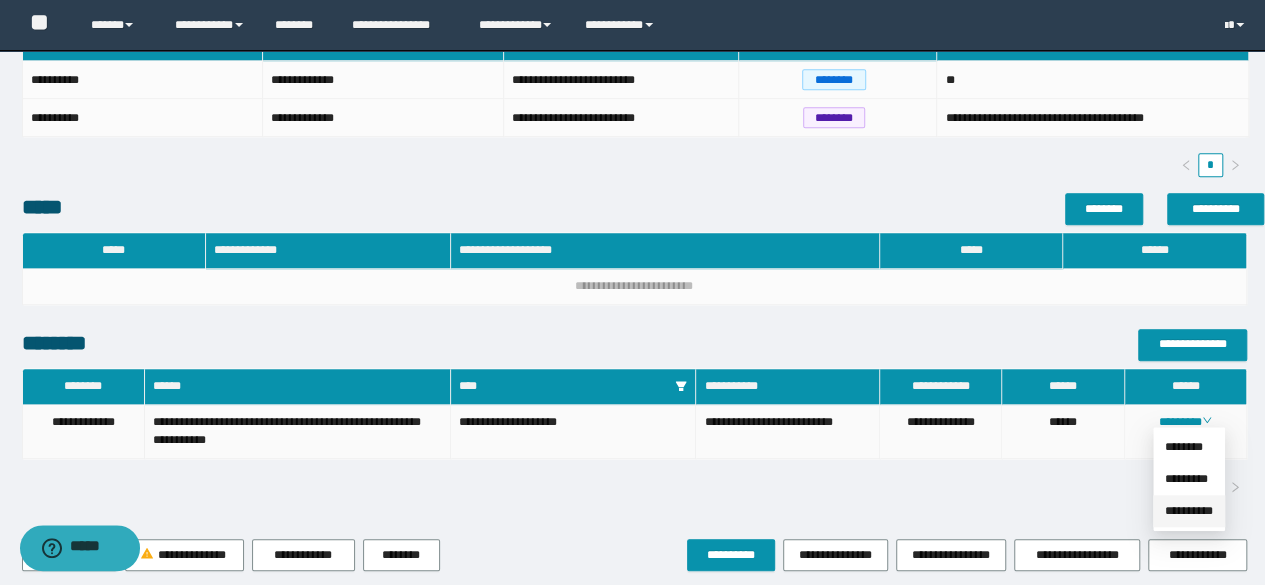 click on "**********" at bounding box center [1189, 511] 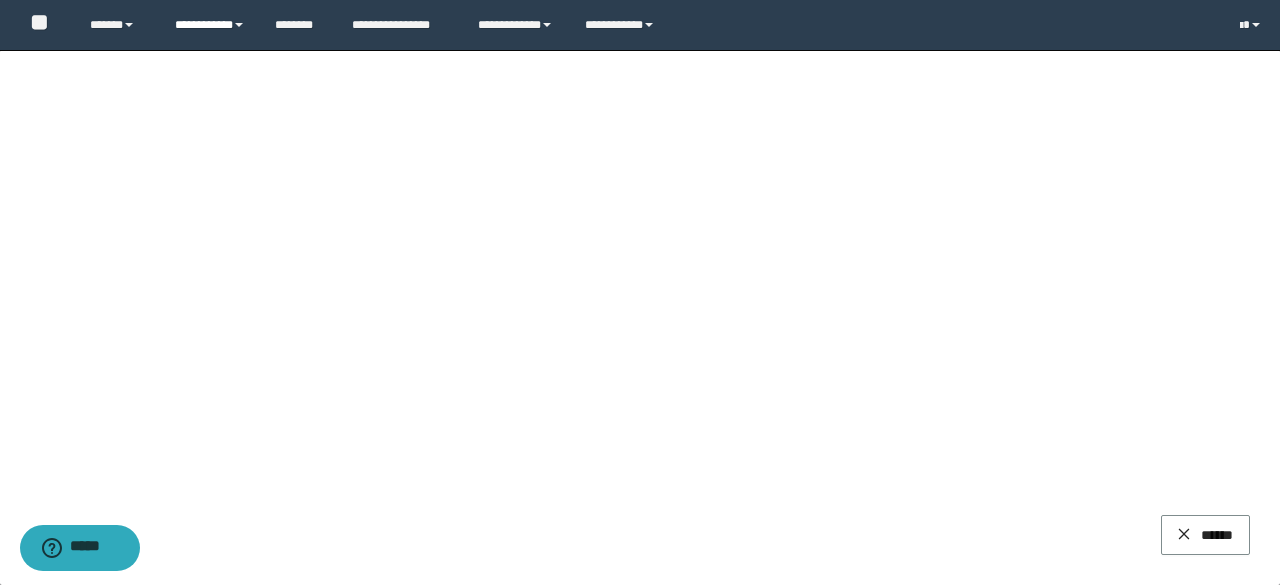 click on "**********" at bounding box center (210, 25) 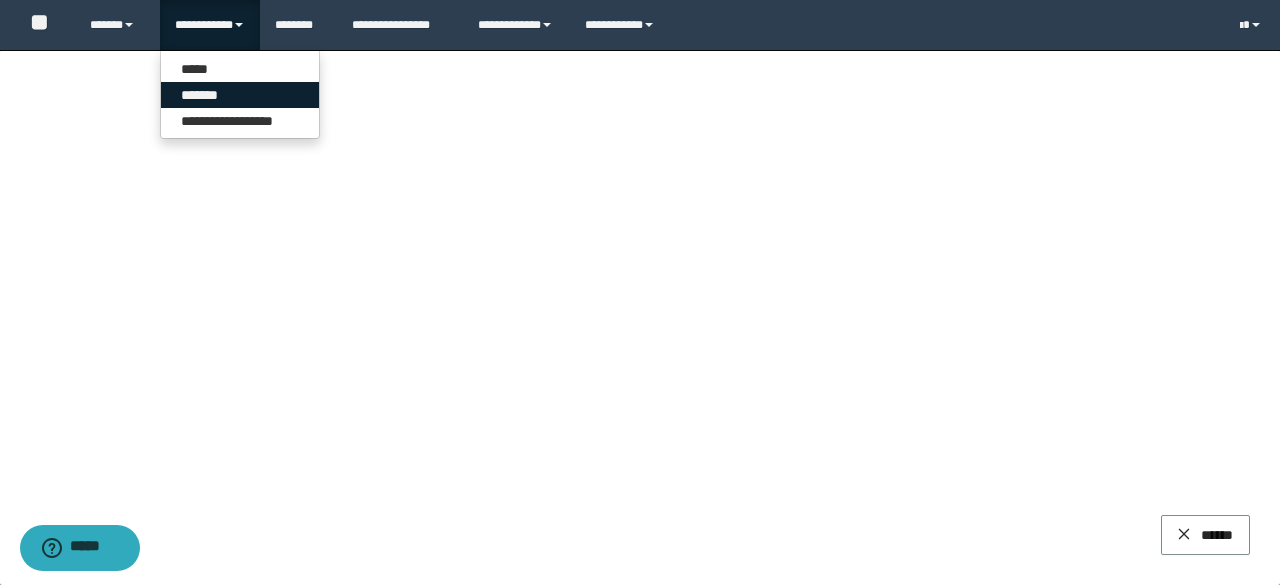 click on "*******" at bounding box center [240, 95] 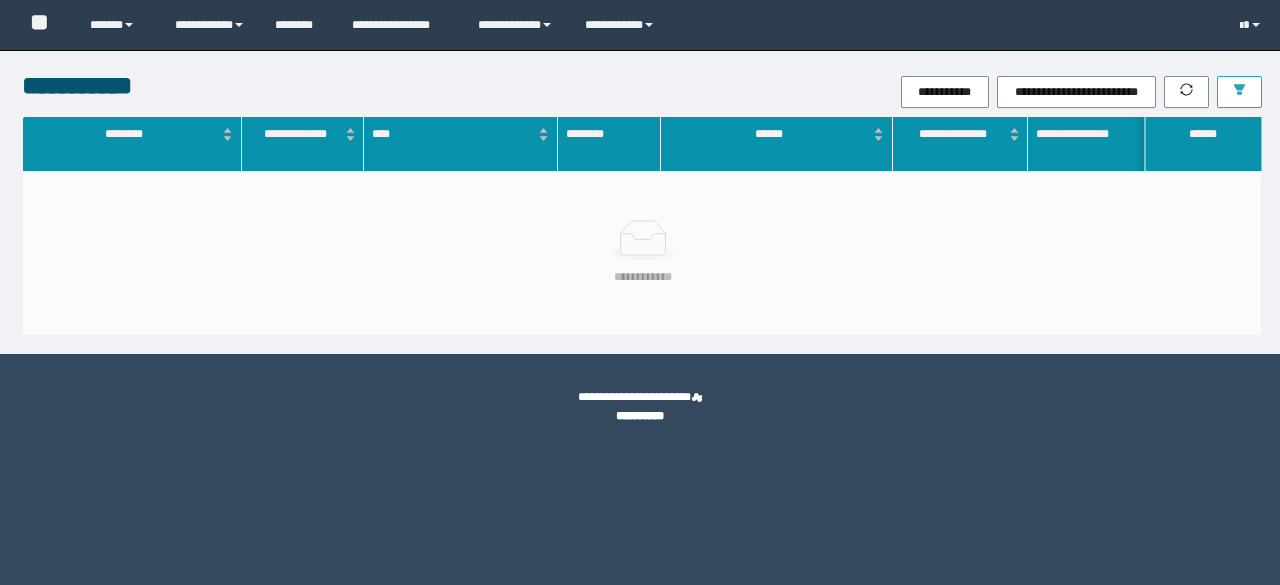 scroll, scrollTop: 0, scrollLeft: 0, axis: both 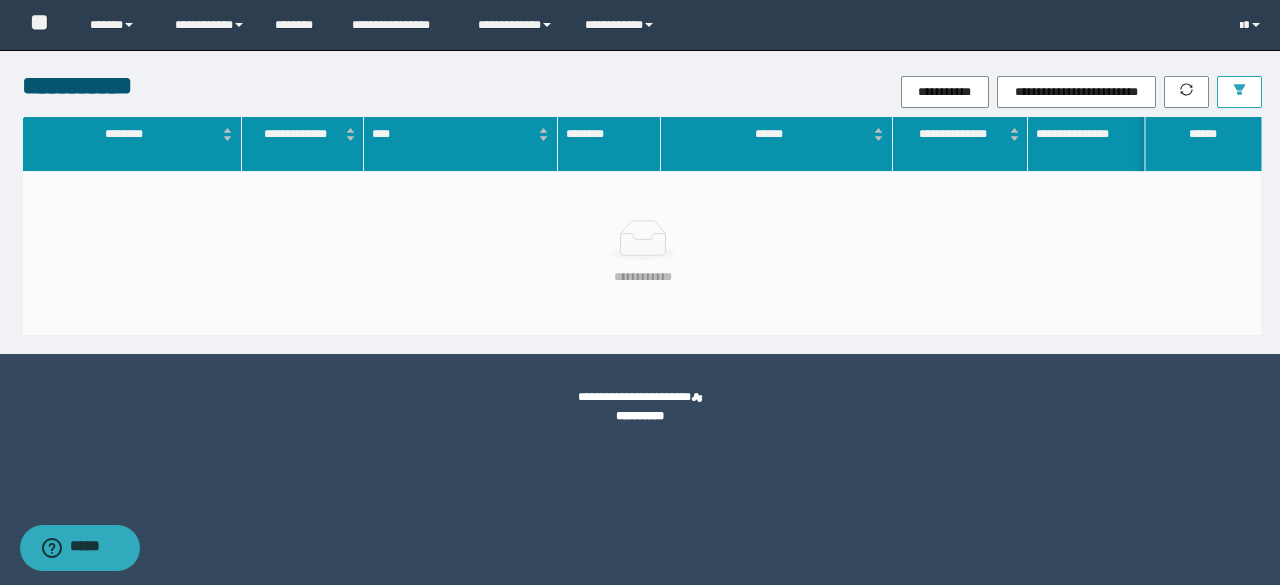 click at bounding box center [1239, 92] 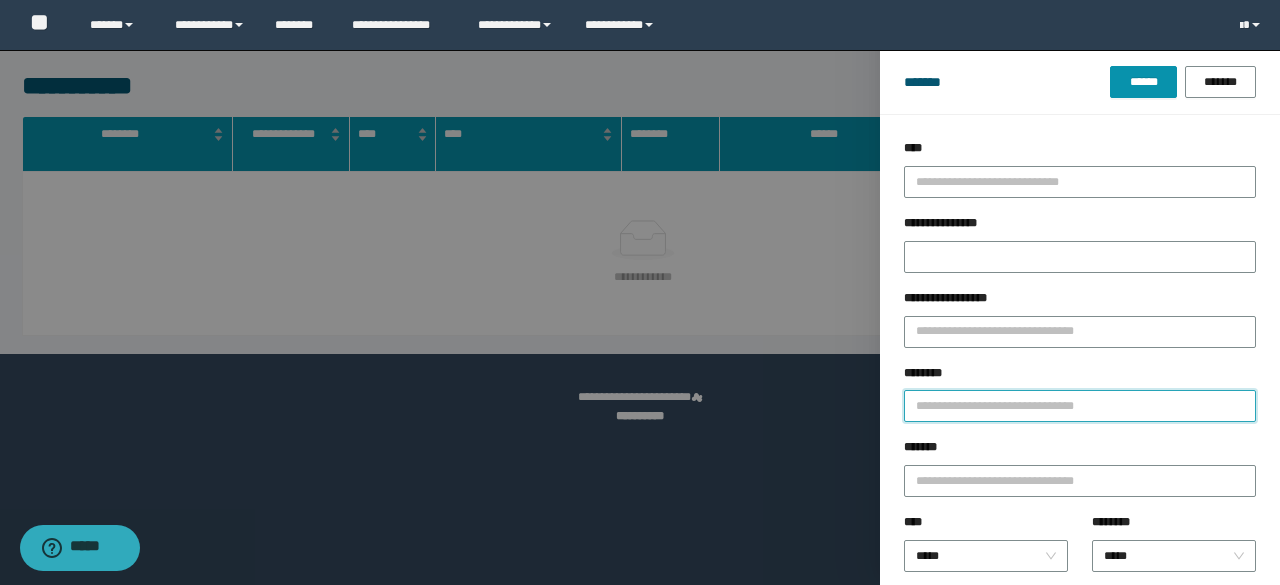 click on "********" at bounding box center (1080, 406) 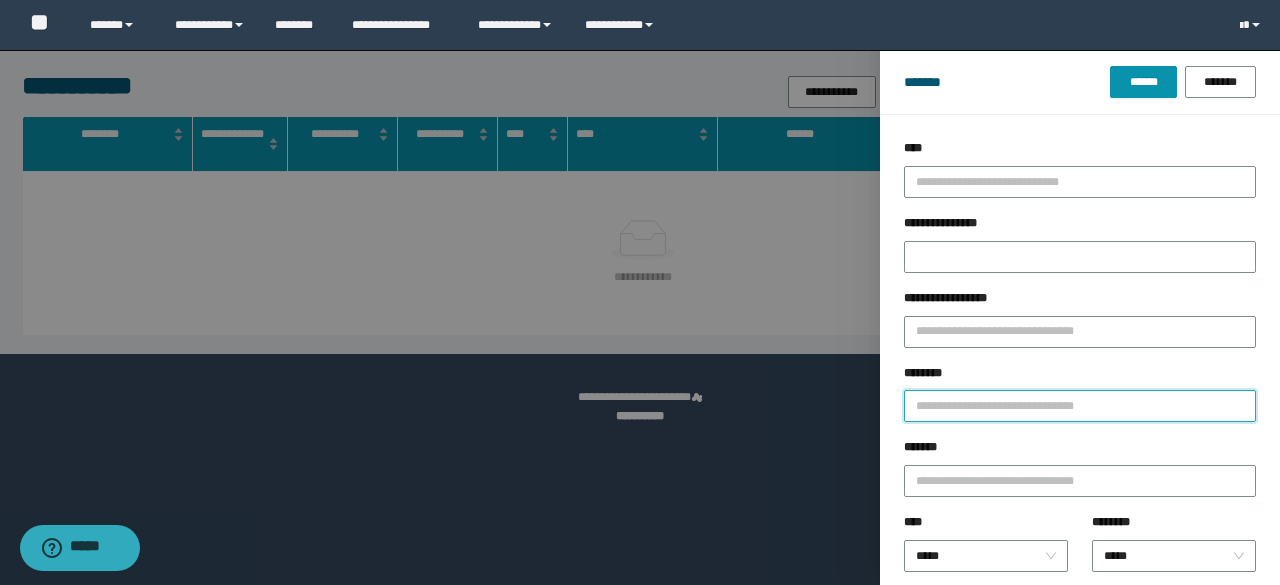 paste on "**********" 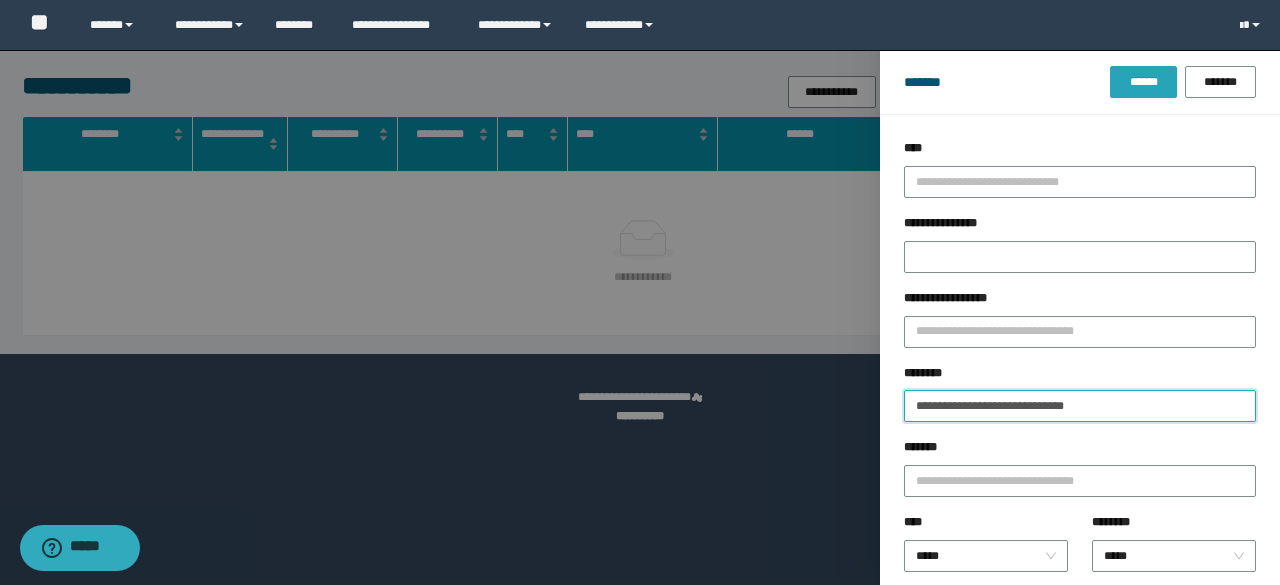 type on "**********" 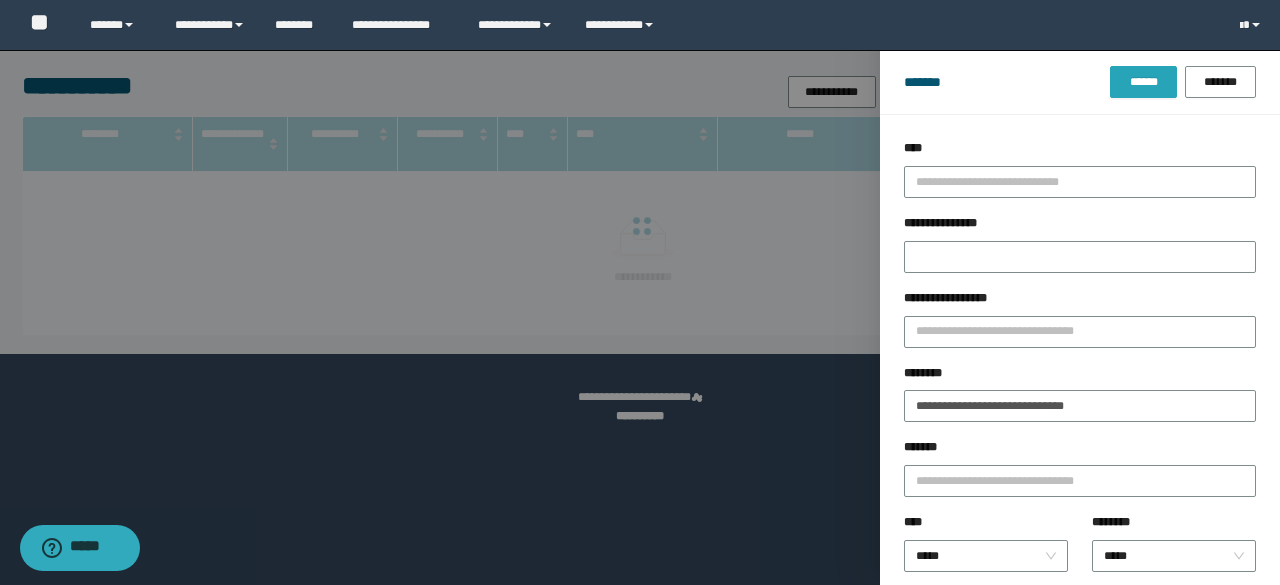 click on "******" at bounding box center [1143, 82] 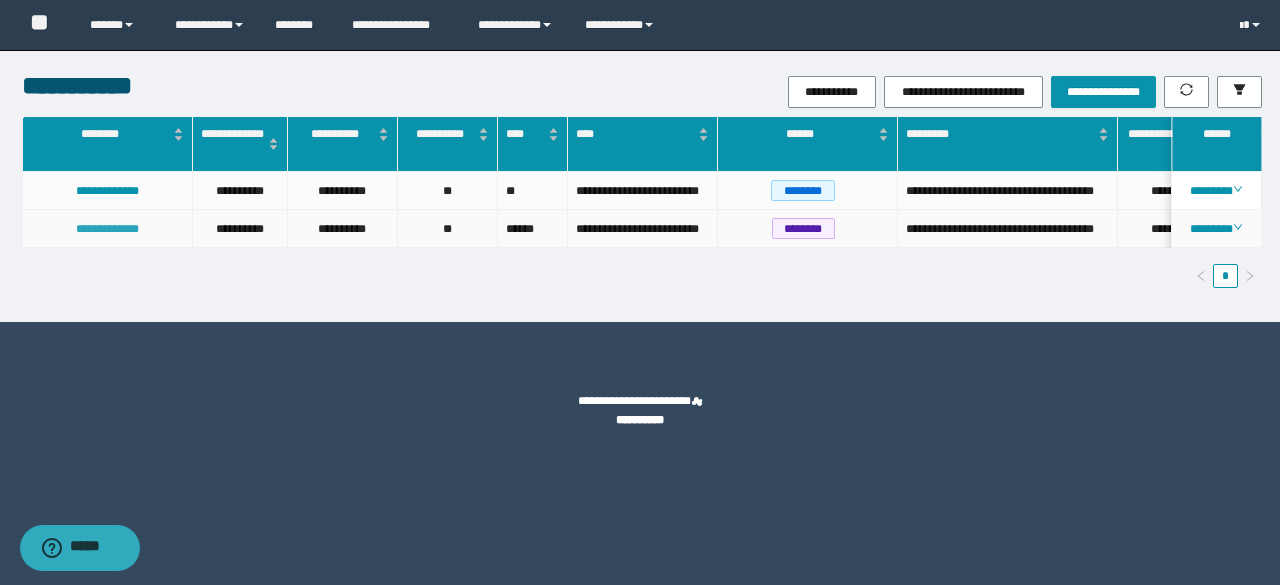 click on "**********" at bounding box center [107, 229] 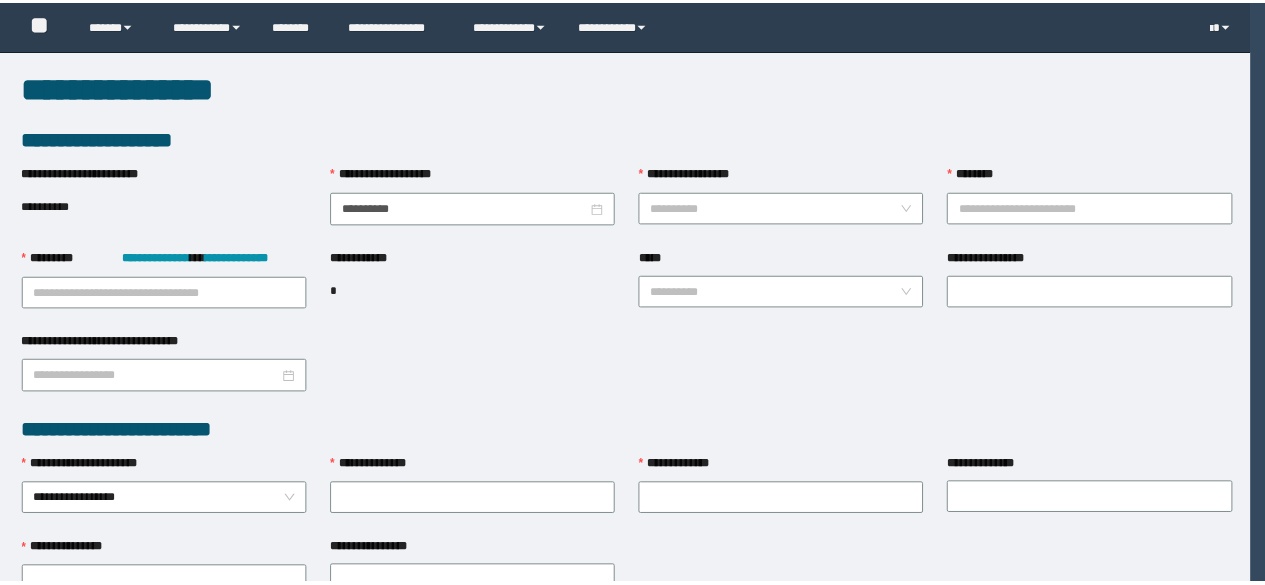 scroll, scrollTop: 0, scrollLeft: 0, axis: both 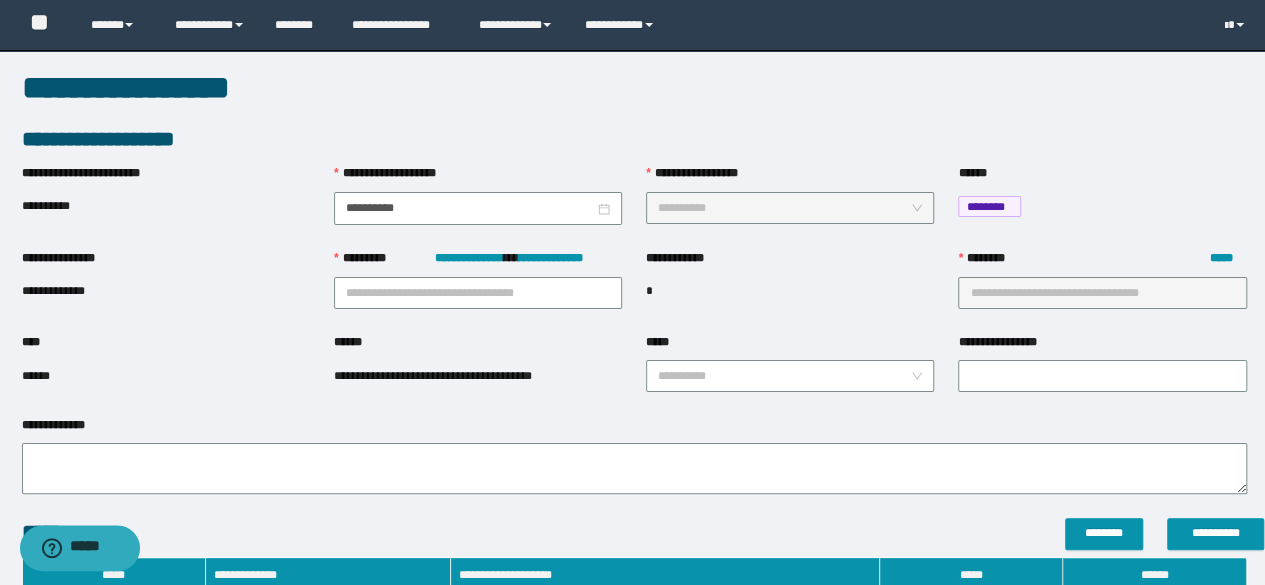 type on "**********" 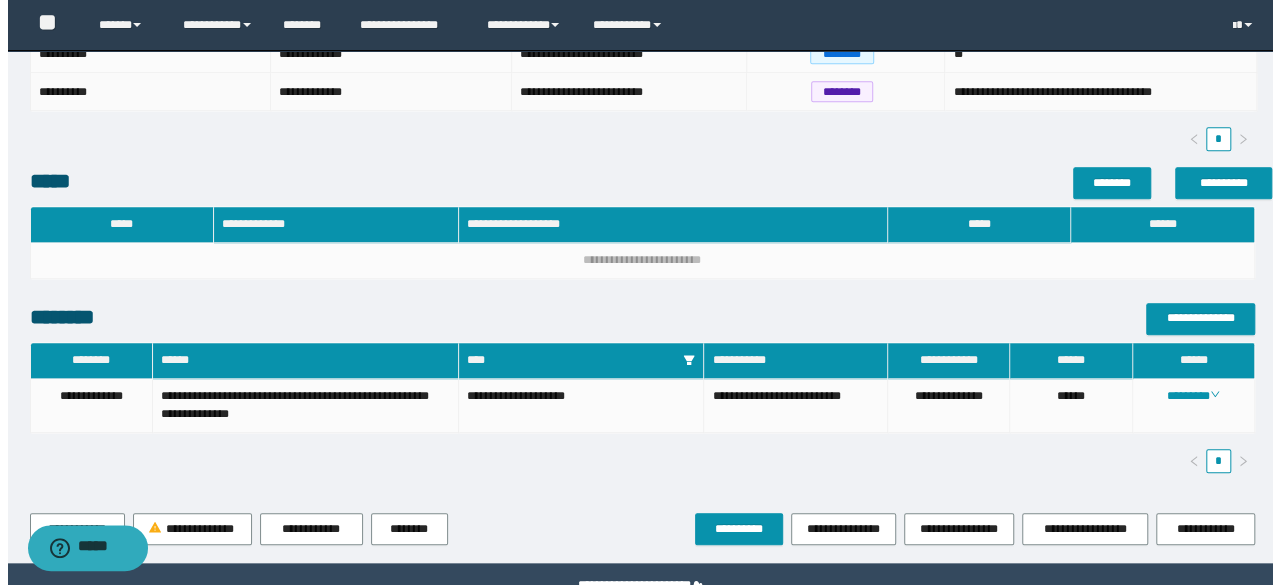 scroll, scrollTop: 774, scrollLeft: 0, axis: vertical 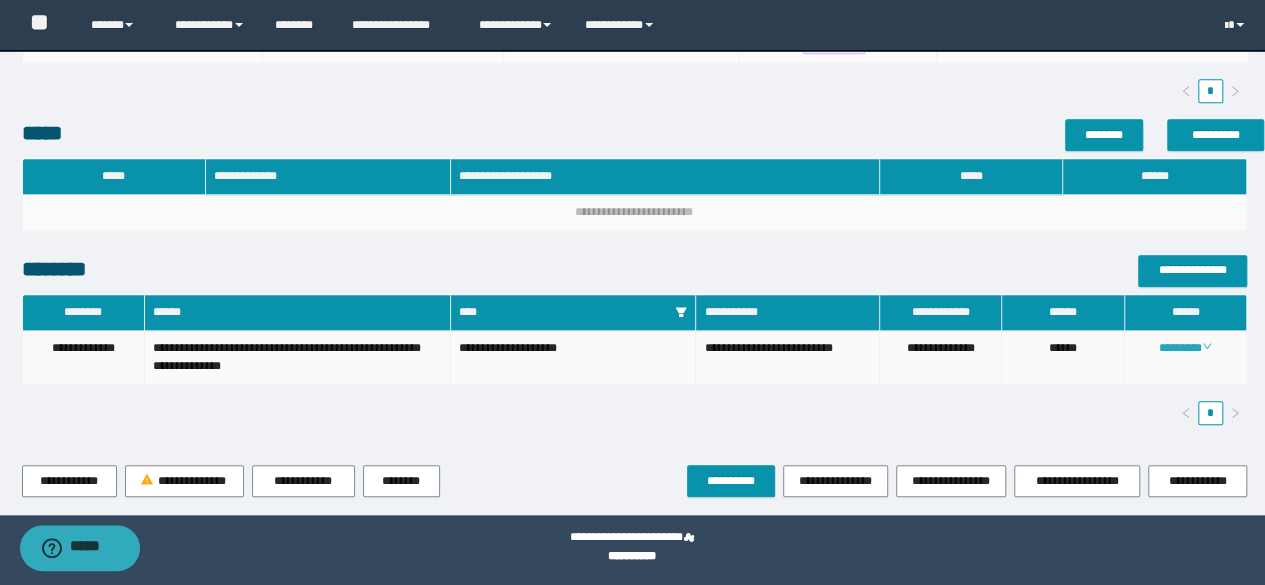click on "********" at bounding box center (1185, 348) 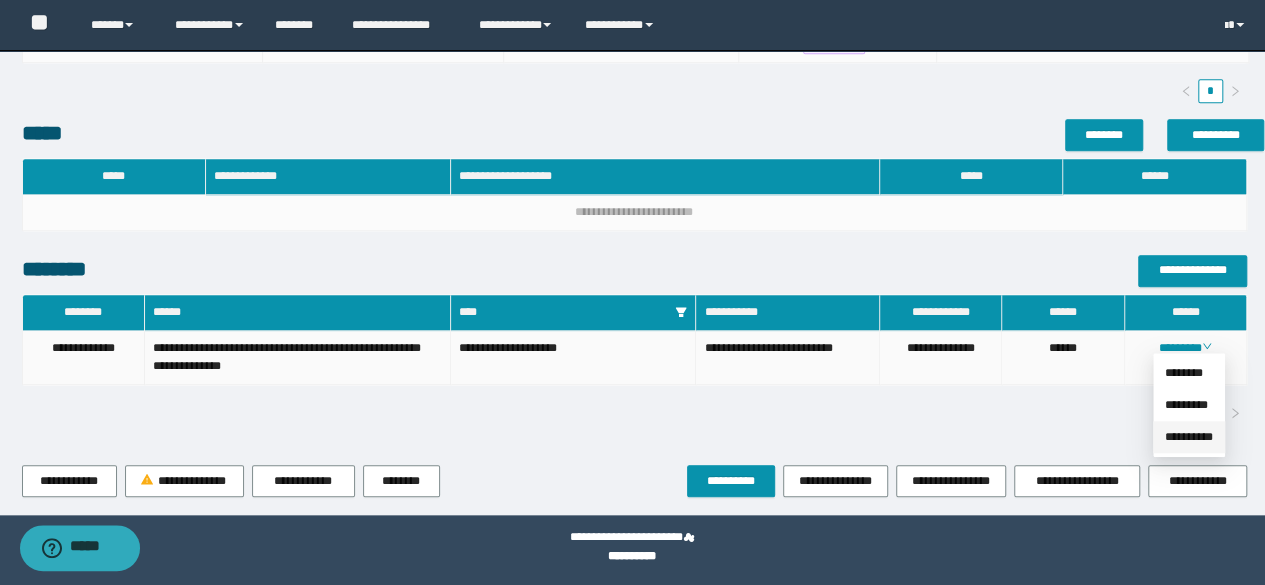 click on "**********" at bounding box center [1189, 437] 